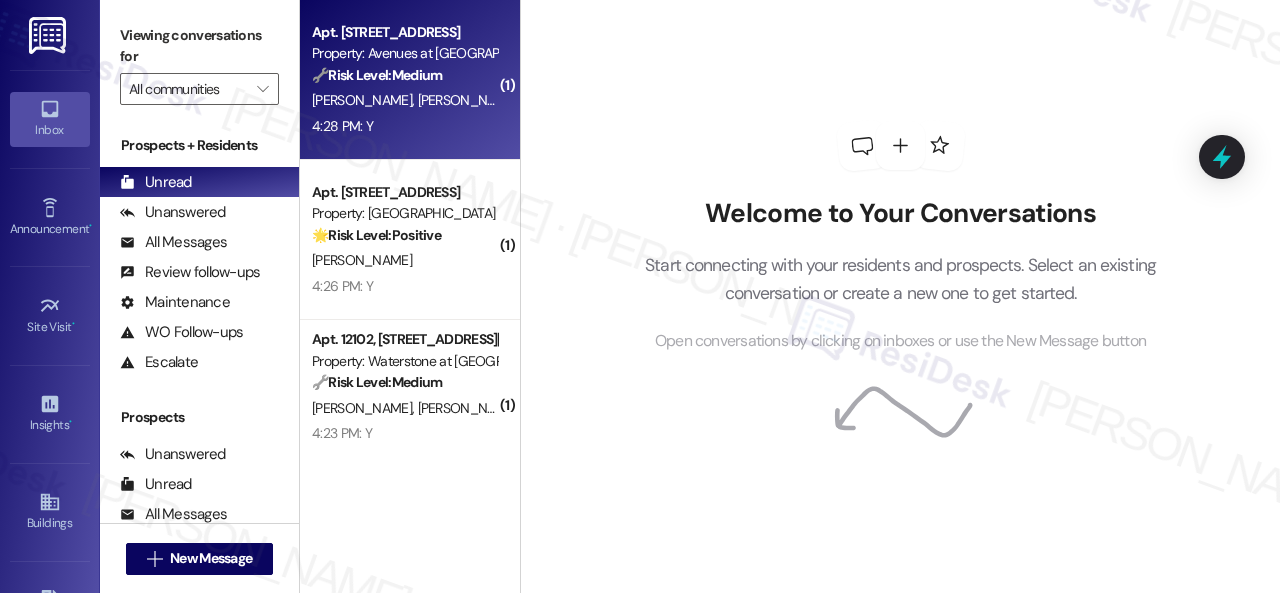 scroll, scrollTop: 0, scrollLeft: 0, axis: both 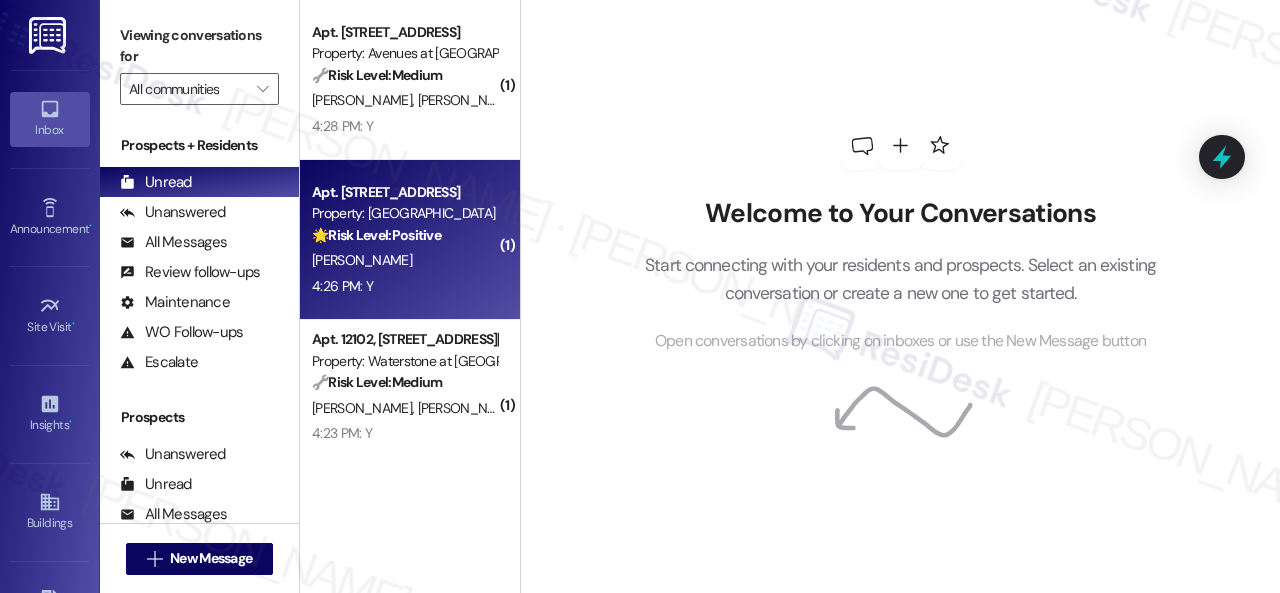 click on "K. Murray" at bounding box center (404, 260) 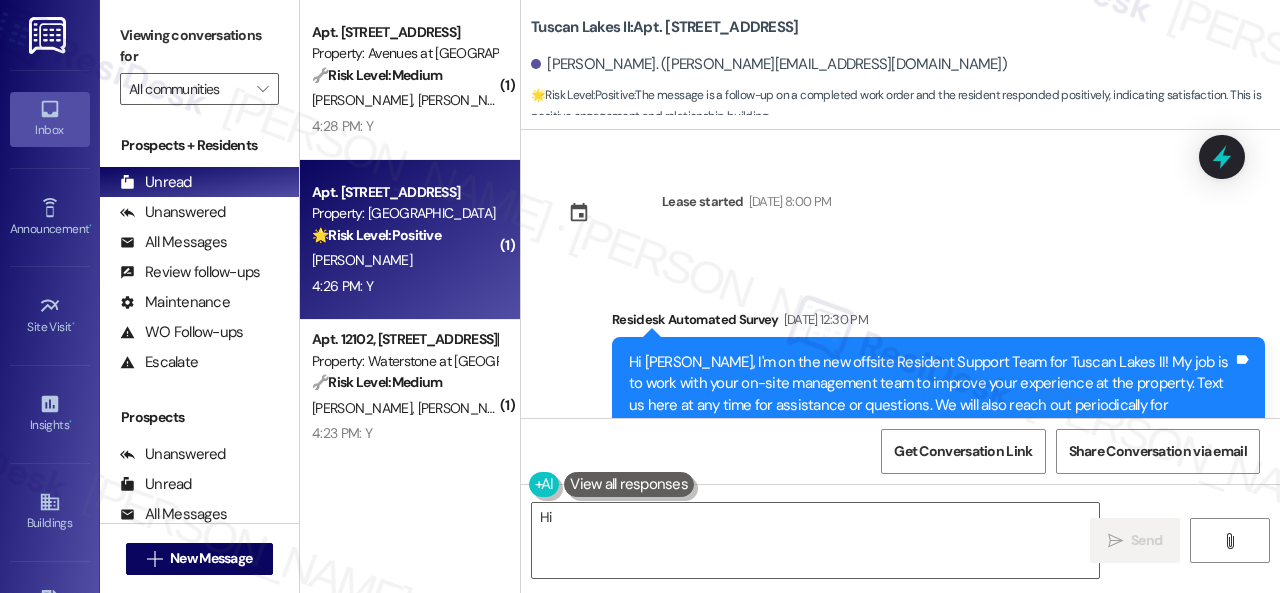scroll, scrollTop: 10120, scrollLeft: 0, axis: vertical 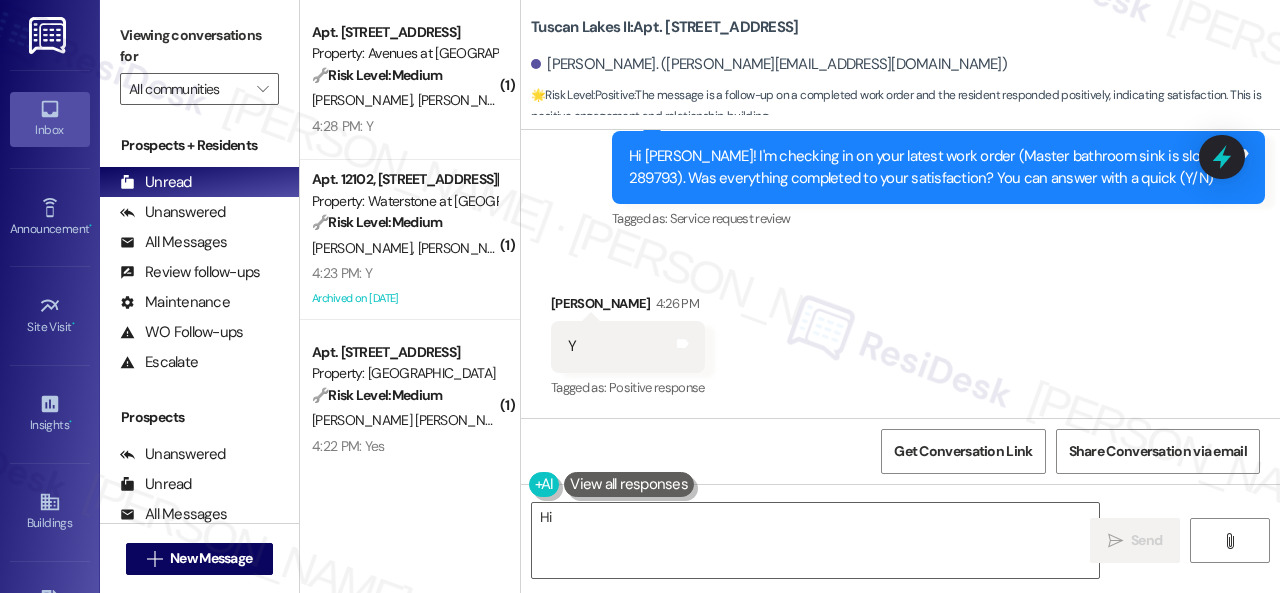 click on "Received via SMS Kimberly Murray 4:26 PM Y Tags and notes Tagged as:   Positive response Click to highlight conversations about Positive response" at bounding box center (900, 332) 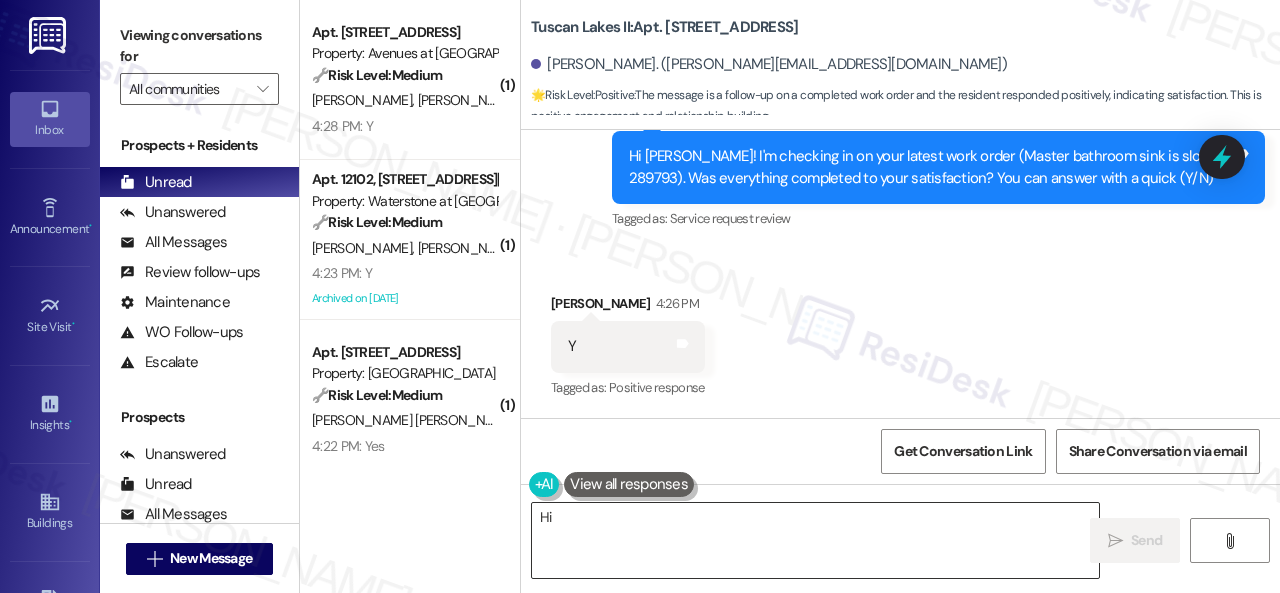 drag, startPoint x: 1034, startPoint y: 543, endPoint x: 573, endPoint y: 505, distance: 462.5635 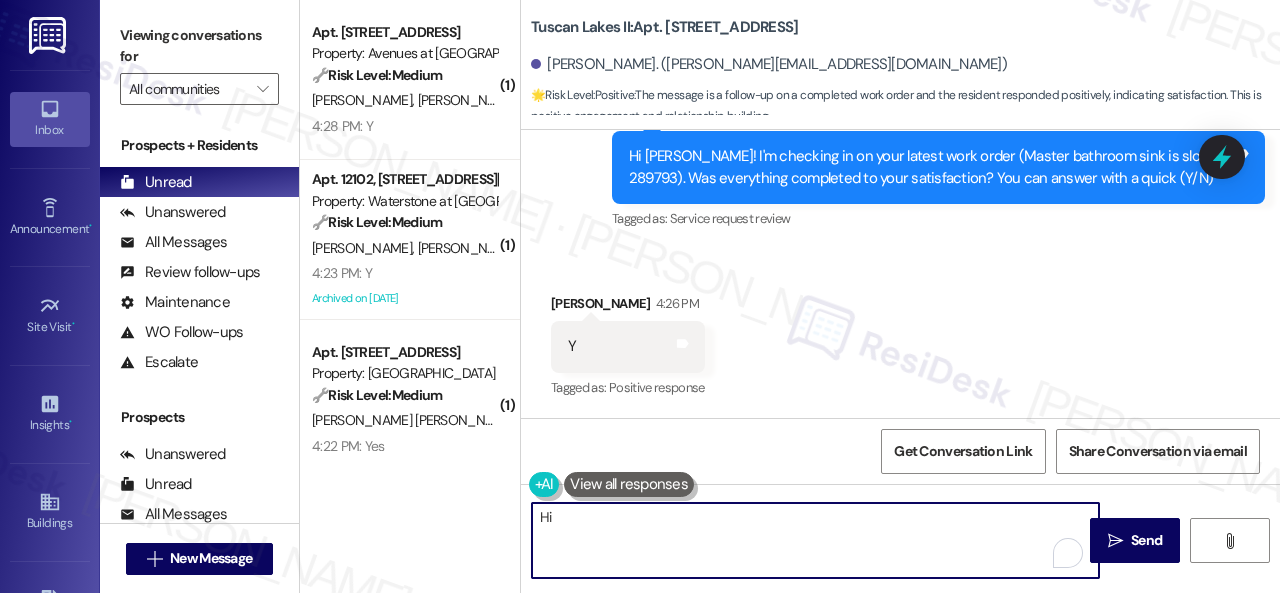paste on "Glad everything’s all set! If {{property}} met your expectations, just reply with “Yes.” If not, no problem — we’d love to hear your feedback so we can keep improving. Thank you!" 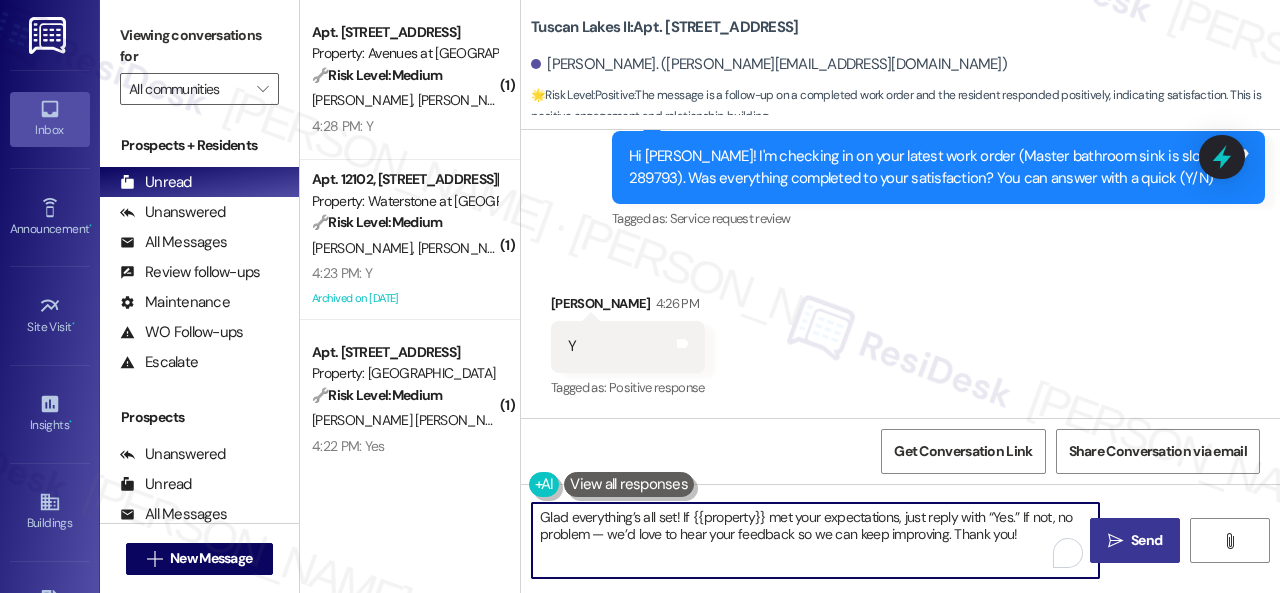 type on "Glad everything’s all set! If {{property}} met your expectations, just reply with “Yes.” If not, no problem — we’d love to hear your feedback so we can keep improving. Thank you!" 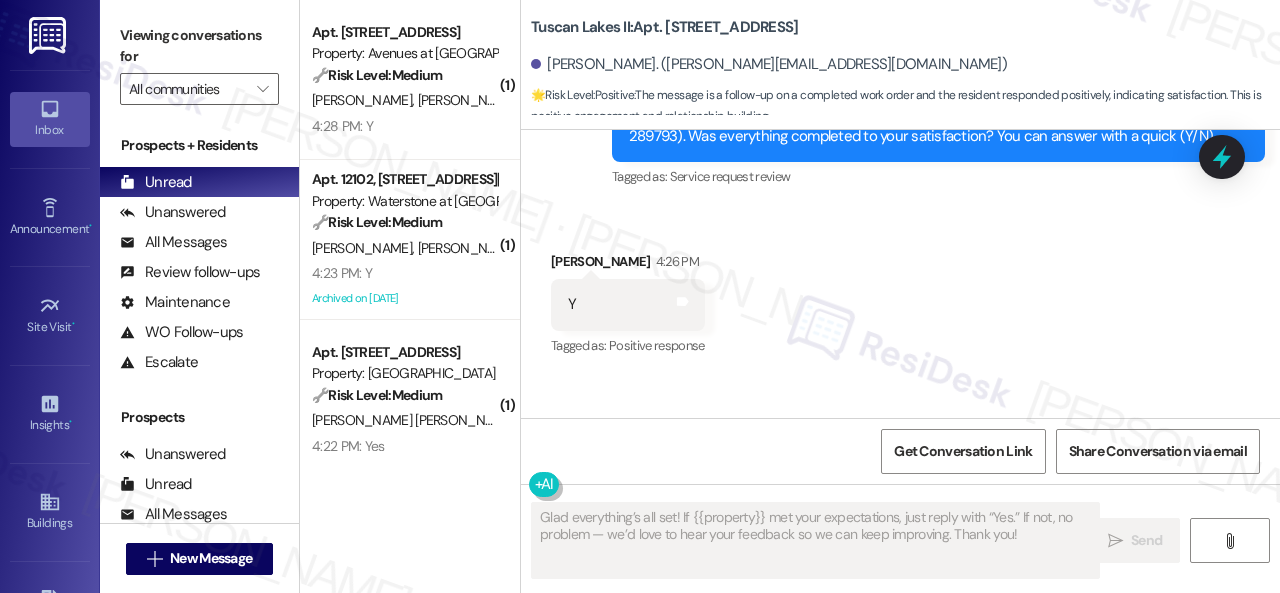 scroll, scrollTop: 10118, scrollLeft: 0, axis: vertical 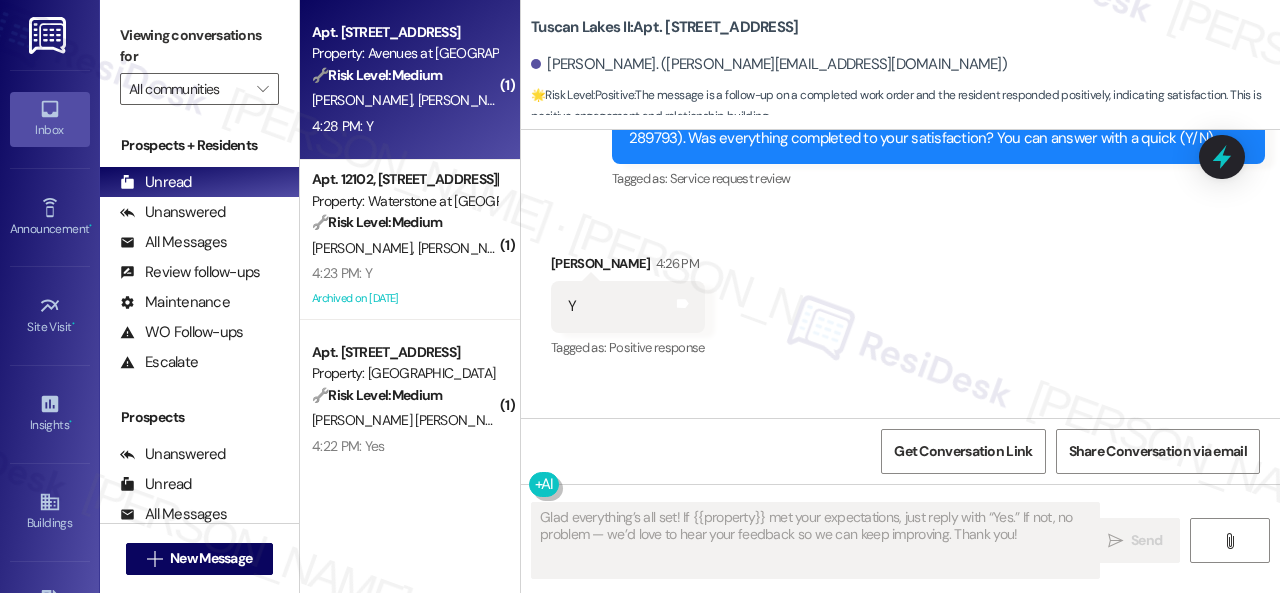 click on "4:28 PM: Y 4:28 PM: Y" at bounding box center [404, 126] 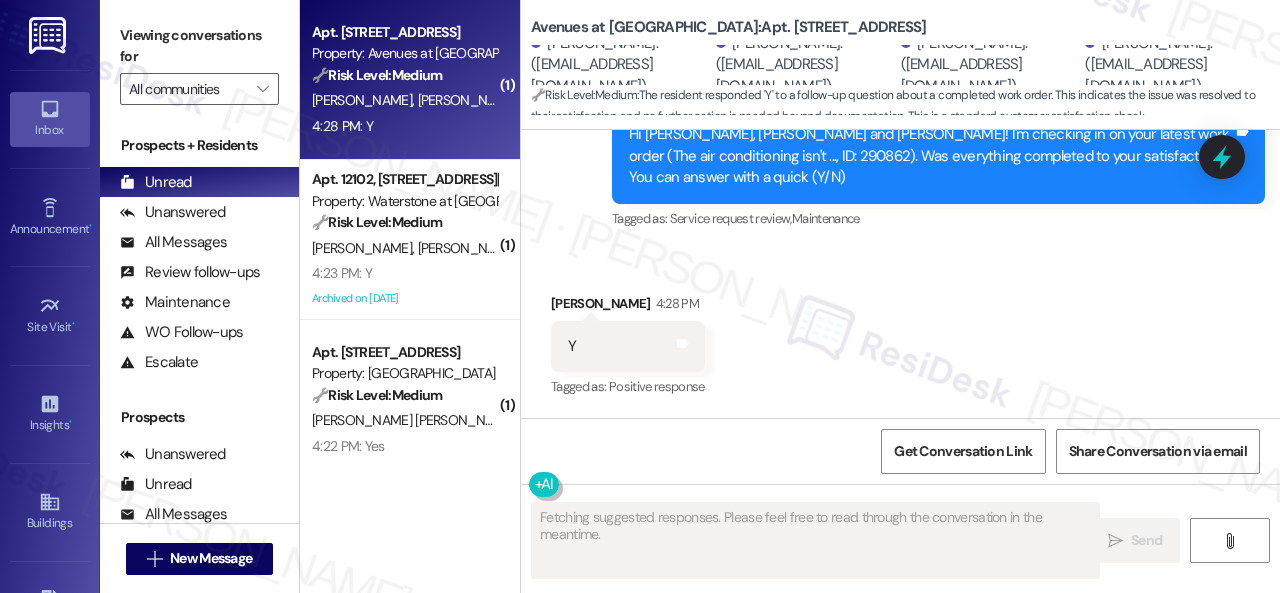 scroll, scrollTop: 4196, scrollLeft: 0, axis: vertical 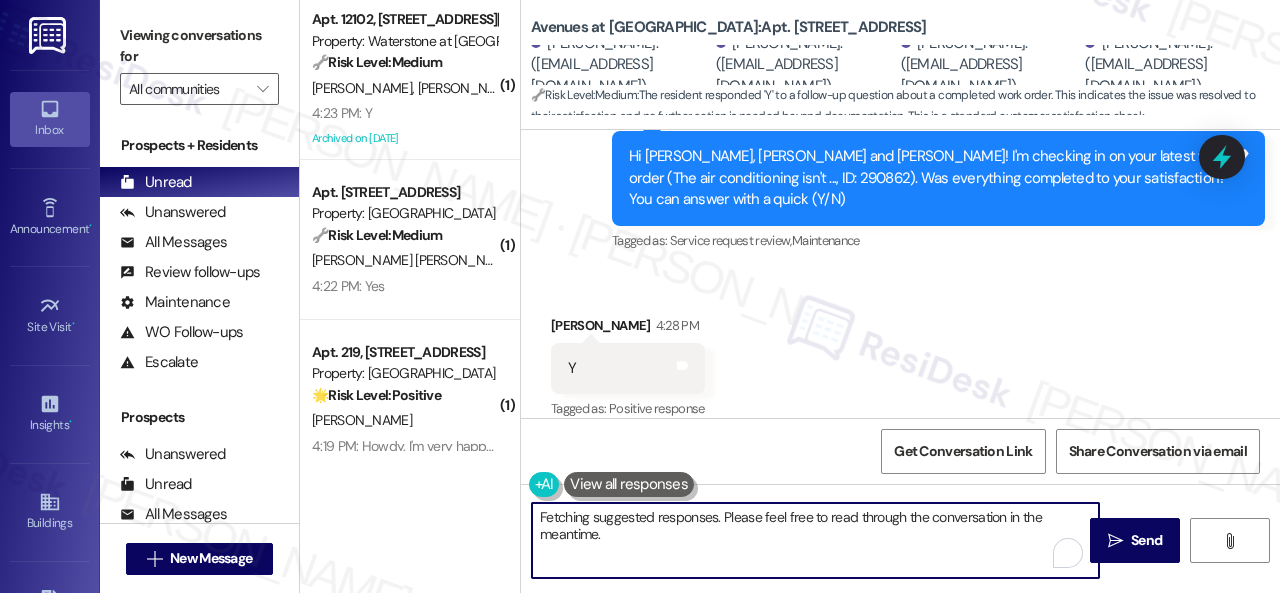 drag, startPoint x: 670, startPoint y: 527, endPoint x: 491, endPoint y: 515, distance: 179.40178 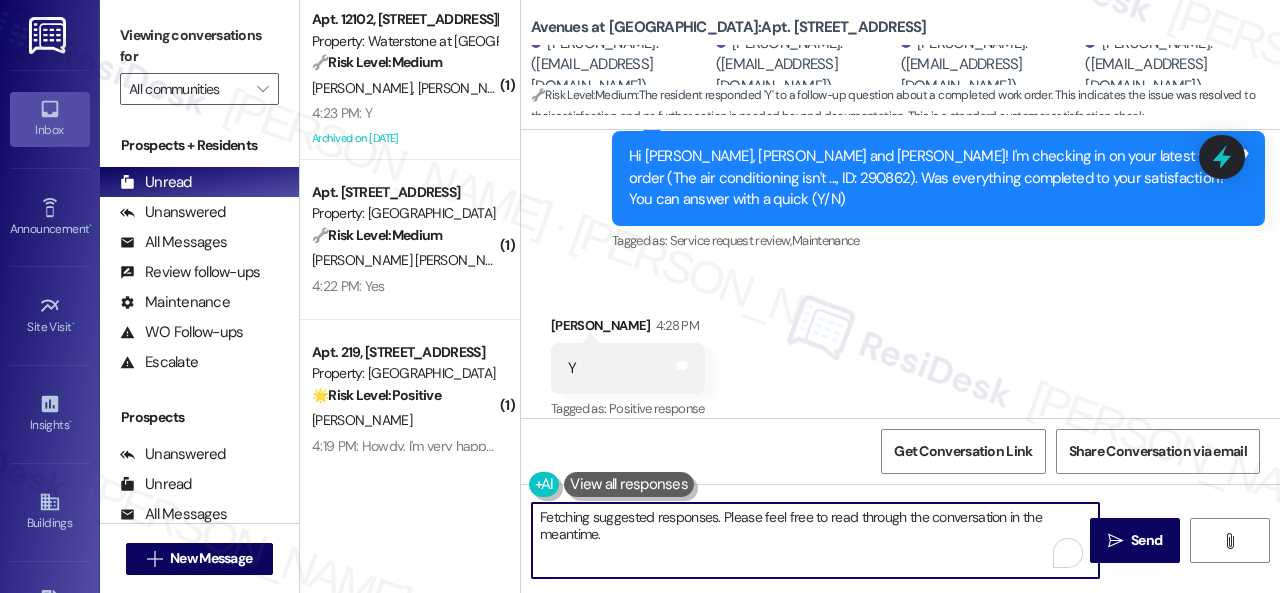 paste on "Glad everything’s all set! If {{property}} met your expectations, just reply with “Yes.” If not, no problem — we’d love to hear your feedback so we can keep improving. Thank you!" 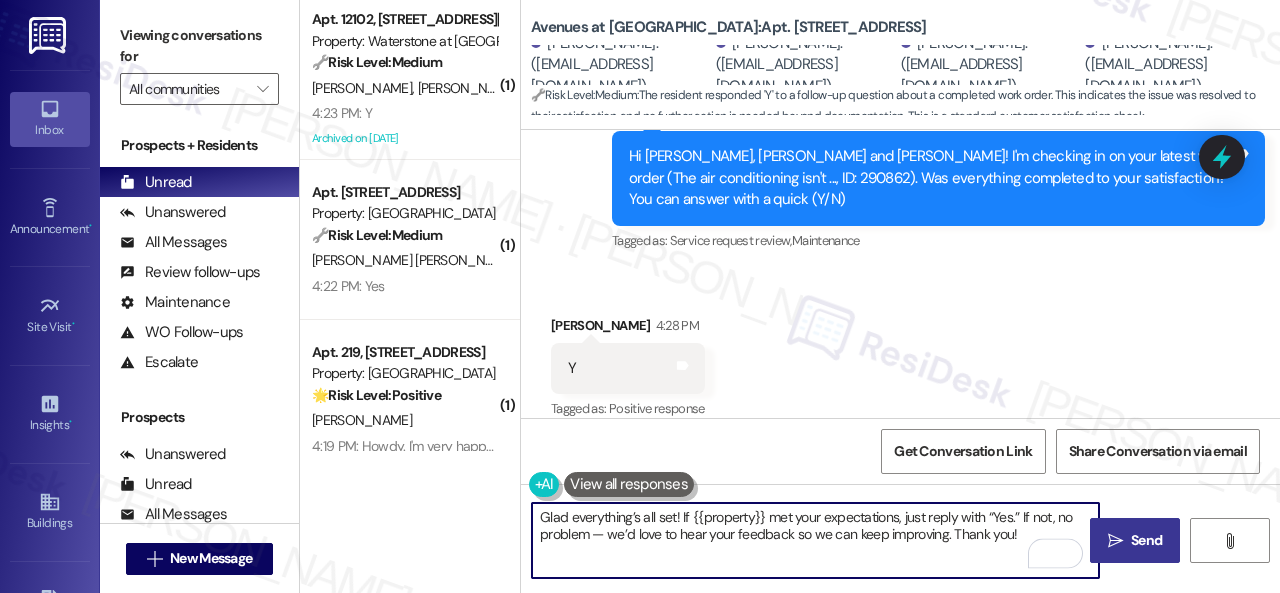 type on "Glad everything’s all set! If {{property}} met your expectations, just reply with “Yes.” If not, no problem — we’d love to hear your feedback so we can keep improving. Thank you!" 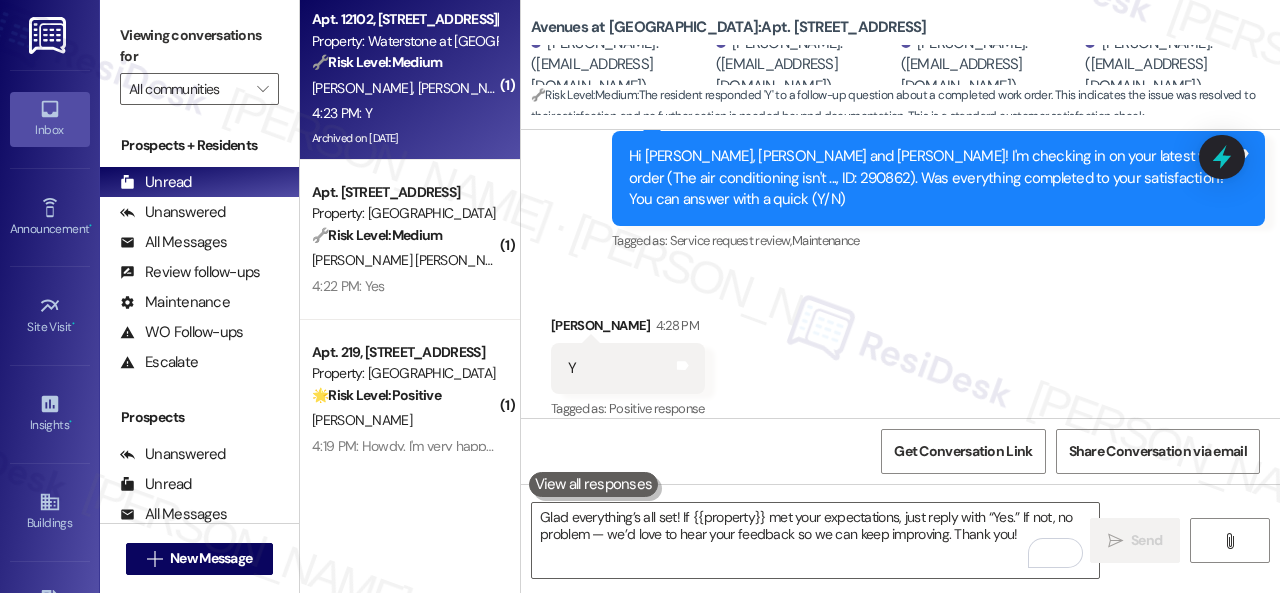 click on "4:23 PM: Y 4:23 PM: Y" at bounding box center (404, 113) 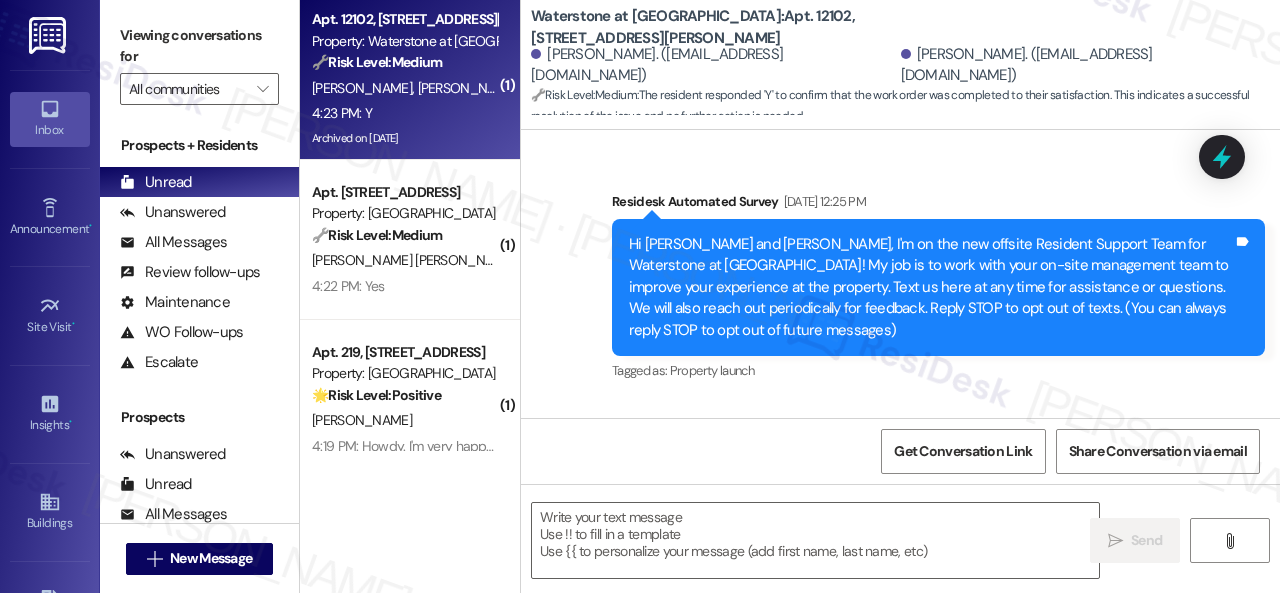 scroll, scrollTop: 15515, scrollLeft: 0, axis: vertical 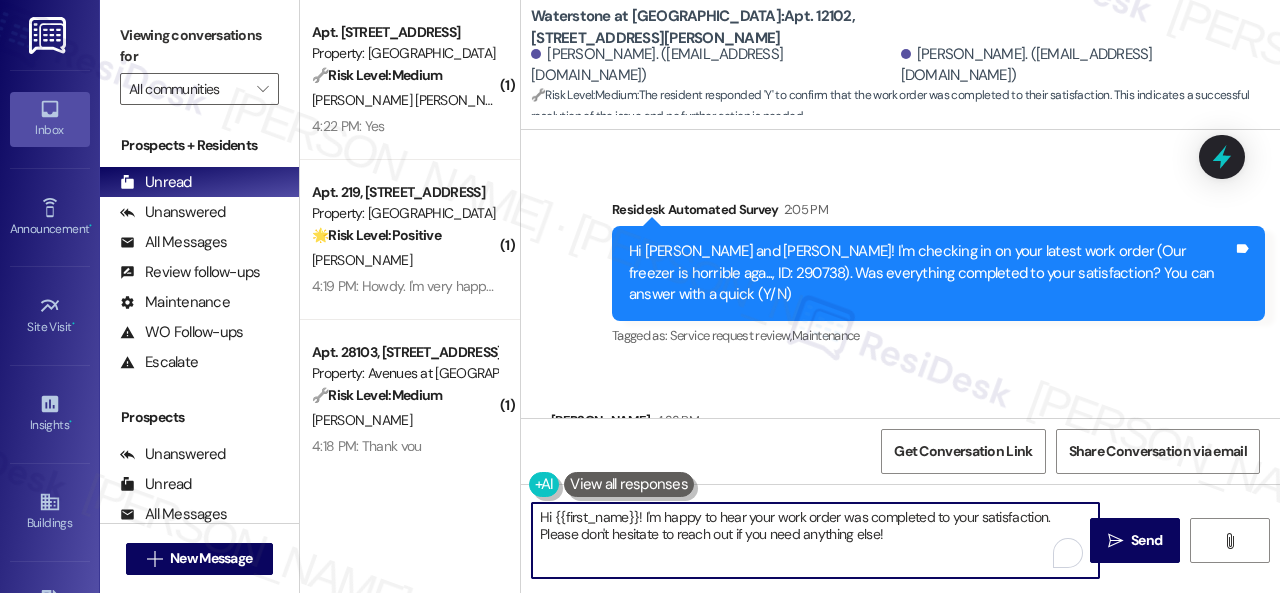 drag, startPoint x: 900, startPoint y: 543, endPoint x: 495, endPoint y: 509, distance: 406.42465 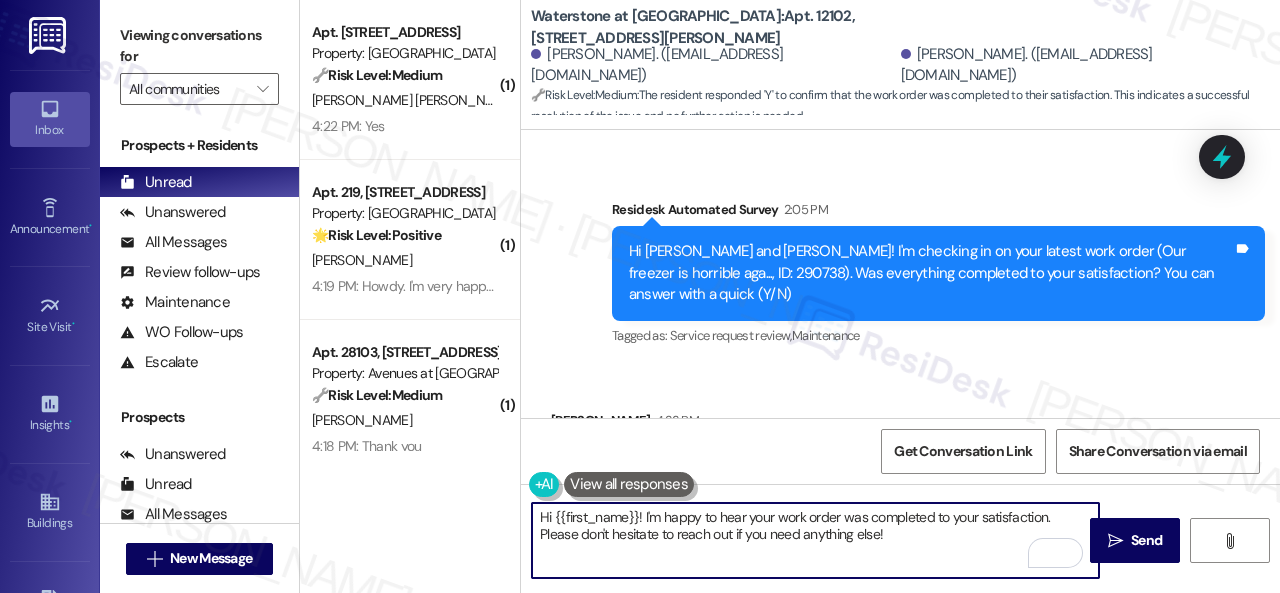 paste on "Glad everything’s all set! If {{property}} met your expectations, just reply with “Yes.” If not, no problem — we’d love to hear your feedback so we can keep improving. Thank you!" 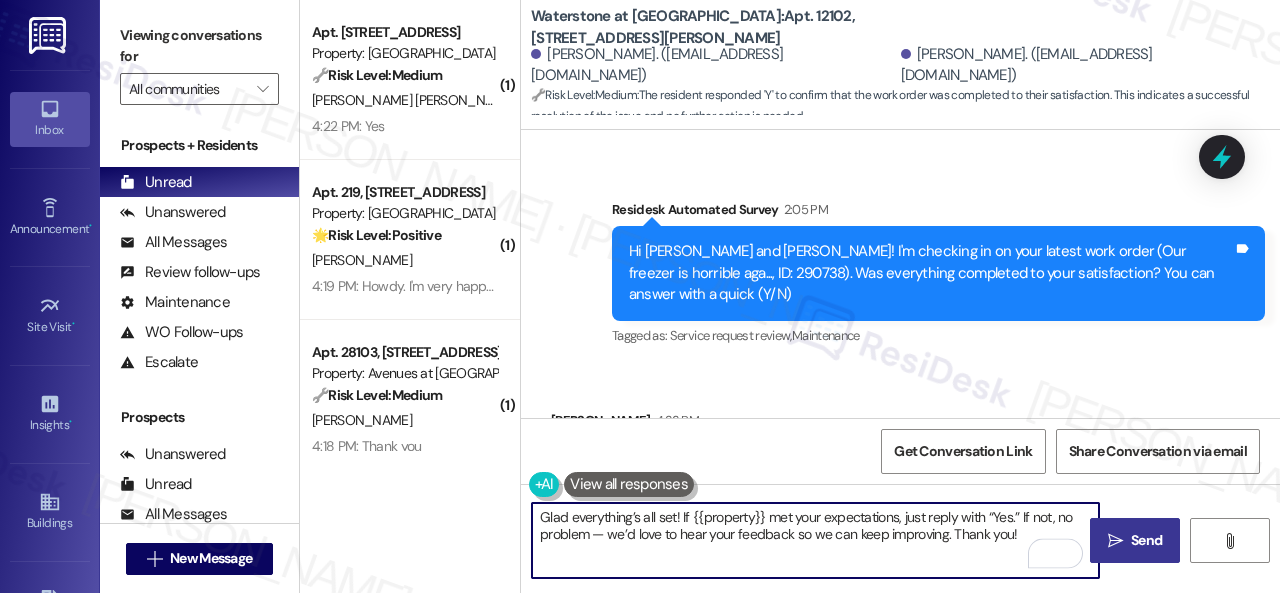 type on "Glad everything’s all set! If {{property}} met your expectations, just reply with “Yes.” If not, no problem — we’d love to hear your feedback so we can keep improving. Thank you!" 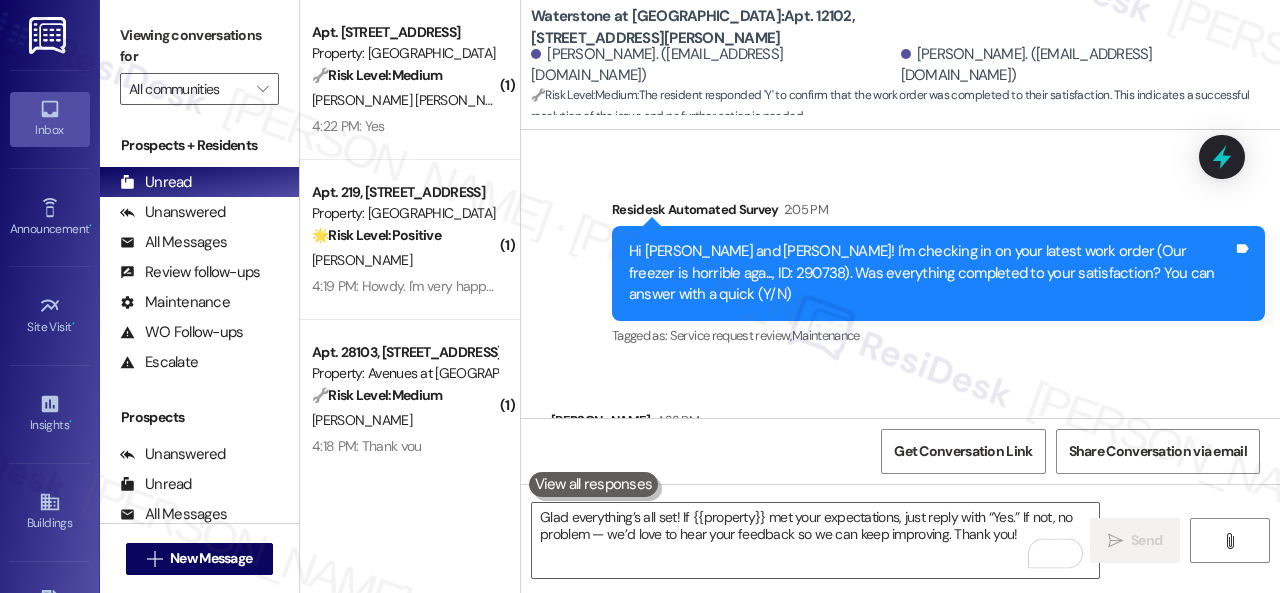 scroll, scrollTop: 15514, scrollLeft: 0, axis: vertical 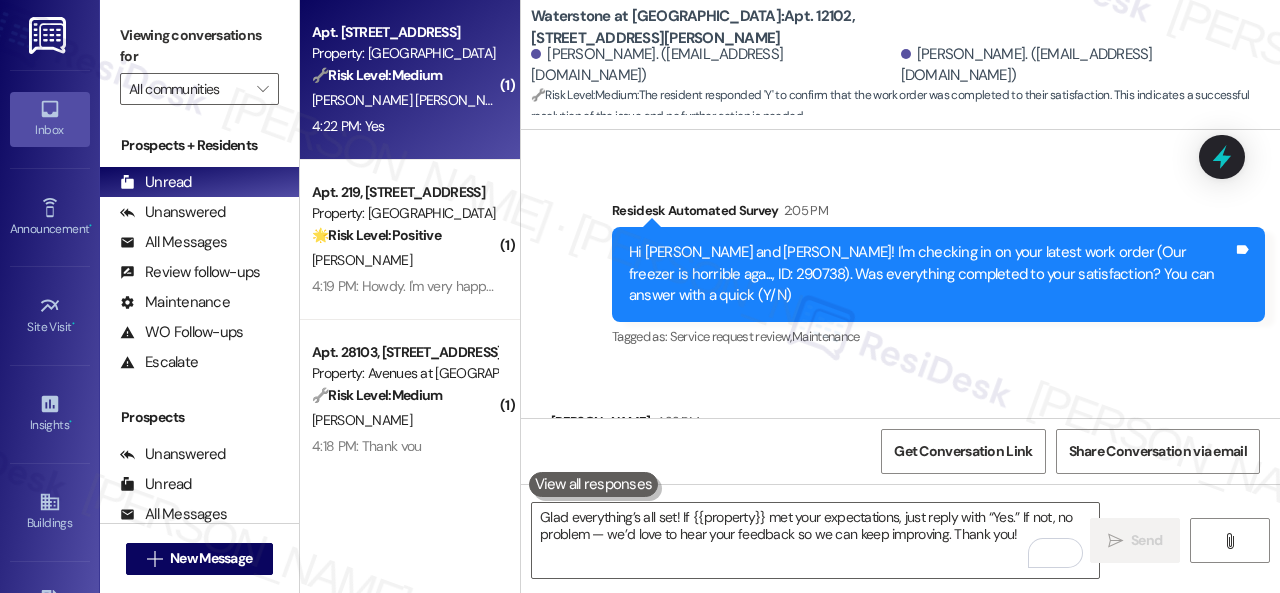 click on "4:22 PM: Yes 4:22 PM: Yes" at bounding box center [404, 126] 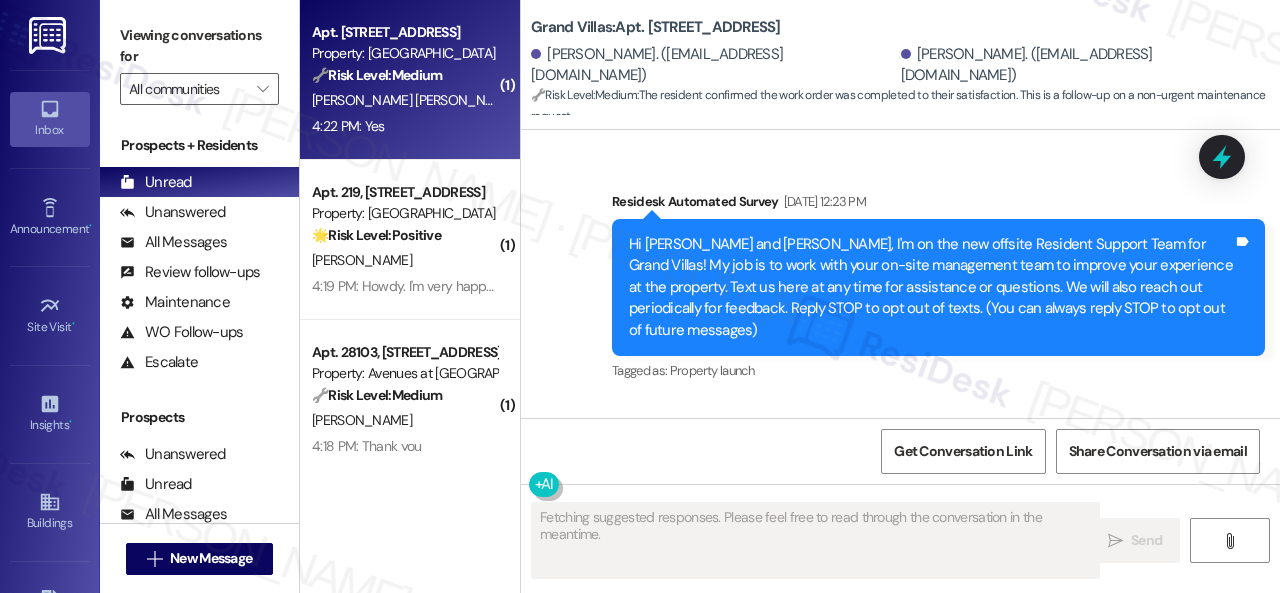 scroll, scrollTop: 8804, scrollLeft: 0, axis: vertical 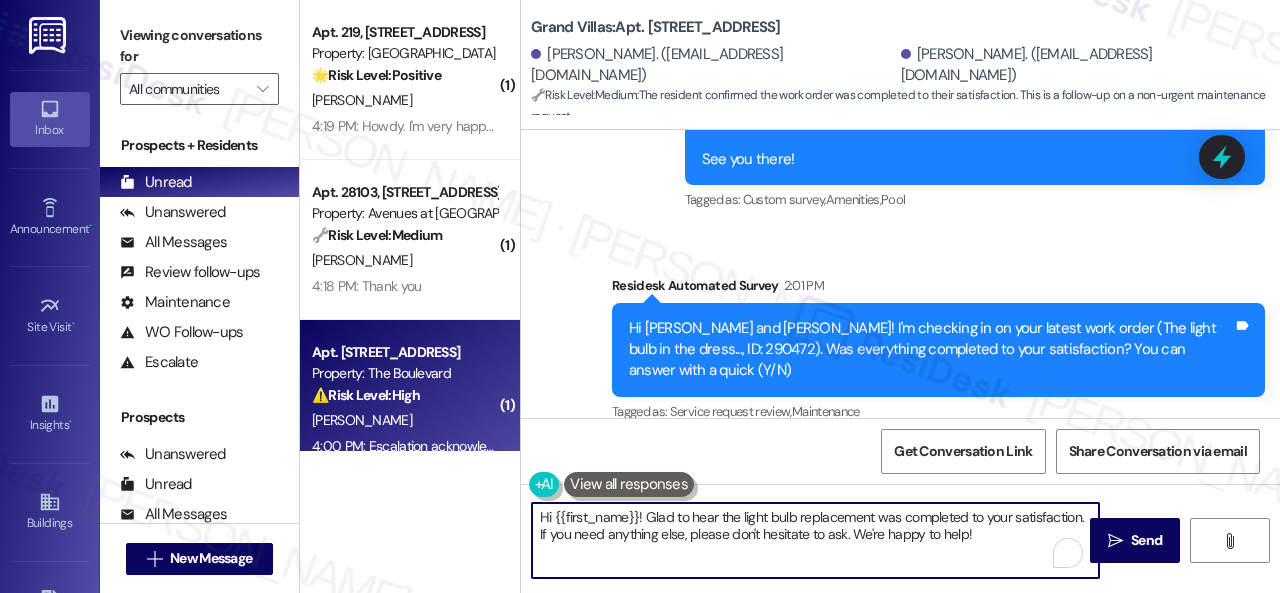 drag, startPoint x: 979, startPoint y: 532, endPoint x: 474, endPoint y: 439, distance: 513.49194 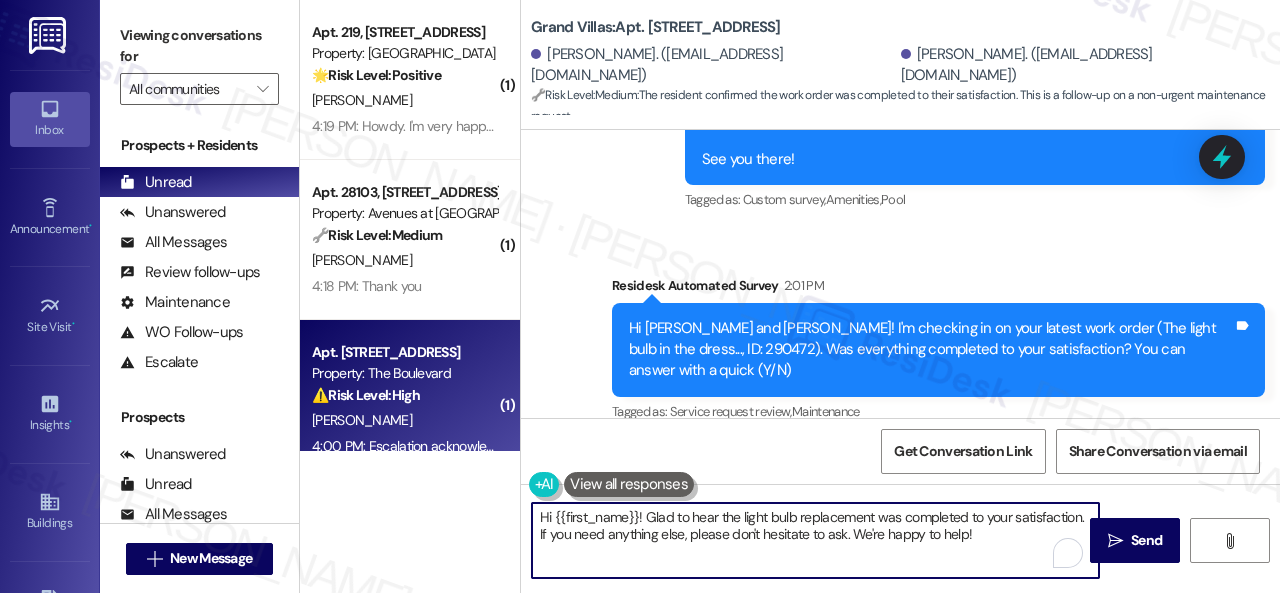 click on "( 1 ) Apt. 219, 6565 W Foxridge Dr Property: The Falls 🌟  Risk Level:  Positive The resident is expressing satisfaction with their home, indicating positive engagement and relationship building. T. Cowgill 4:19 PM: Howdy. I'm very happy with it. Hope you're doing well today. 4:19 PM: Howdy. I'm very happy with it. Hope you're doing well today. ( 1 ) Apt. 28103, 12501 Broadway St Property: Avenues at Shadow Creek 🔧  Risk Level:  Medium The resident is acknowledging the resolution of their inquiry regarding a charge for a battery replacement. The issue has been addressed, and the resident is expressing gratitude. This indicates a successful resolution and falls under routine communication. Q. Virgil 4:18 PM: Thank you 4:18 PM: Thank you ( 1 ) Apt. 5420, 4800 Skyline Dr Property: The Boulevard ⚠️  Risk Level:  High A. Garris 4:00 PM: Escalation acknowledged. 4:00 PM: Escalation acknowledged. ( 2 ) Apt. 5318, 4800 Skyline Dr Property: The Boulevard 🔧  Risk Level:  Medium M. Kelly Grand Villas:" at bounding box center (790, 296) 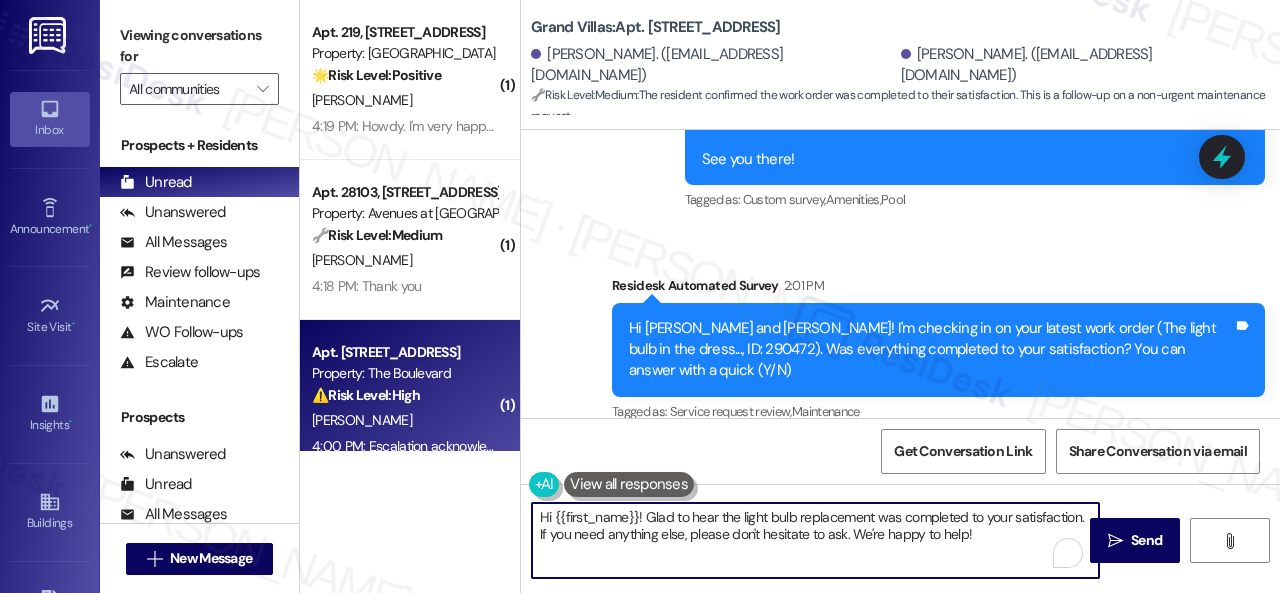 paste on "Glad everything’s all set! If {{property}} met your expectations, just reply with “Yes.” If not, no problem — we’d love to hear your feedback so we can keep improving. Thank you" 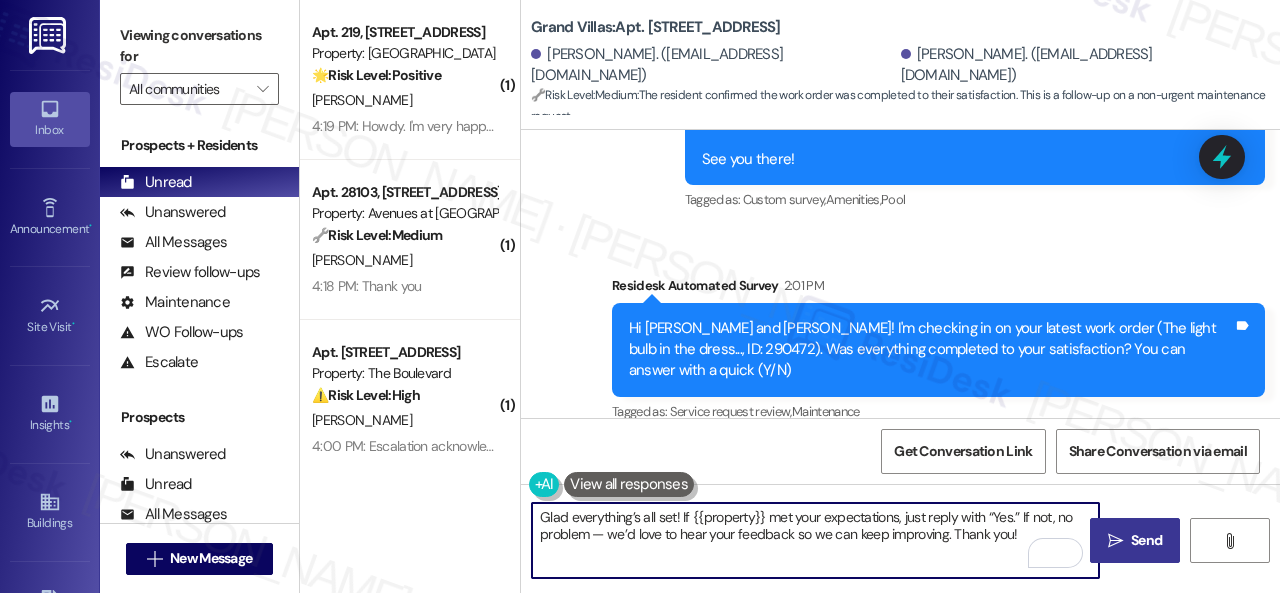 type on "Glad everything’s all set! If {{property}} met your expectations, just reply with “Yes.” If not, no problem — we’d love to hear your feedback so we can keep improving. Thank you!" 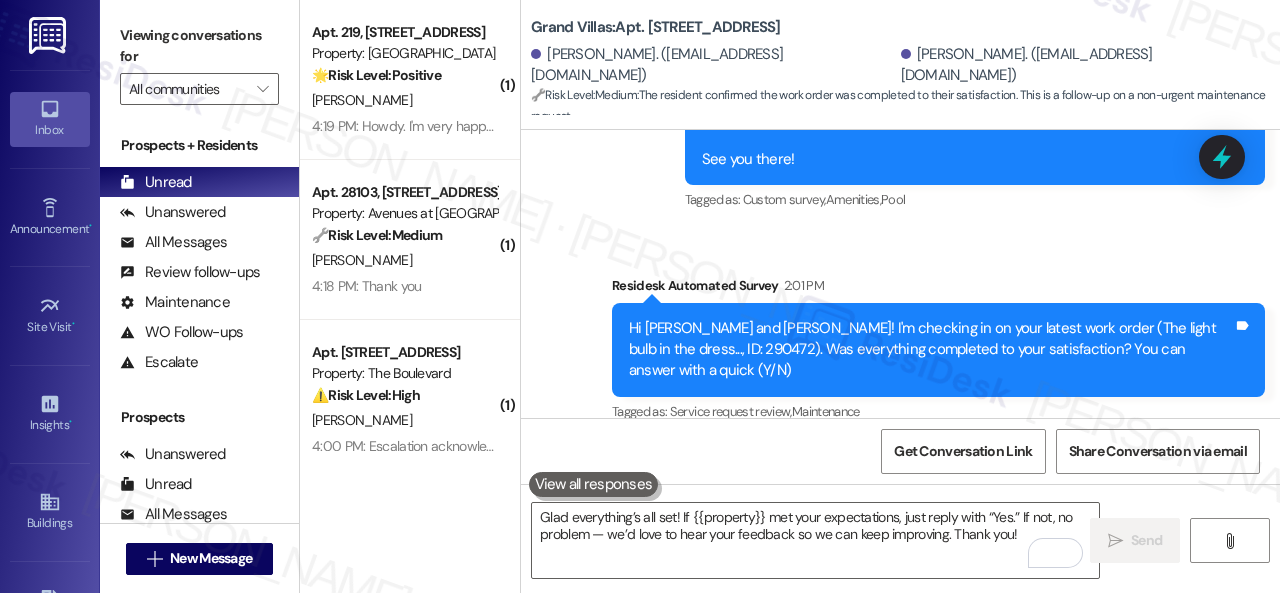 scroll, scrollTop: 8803, scrollLeft: 0, axis: vertical 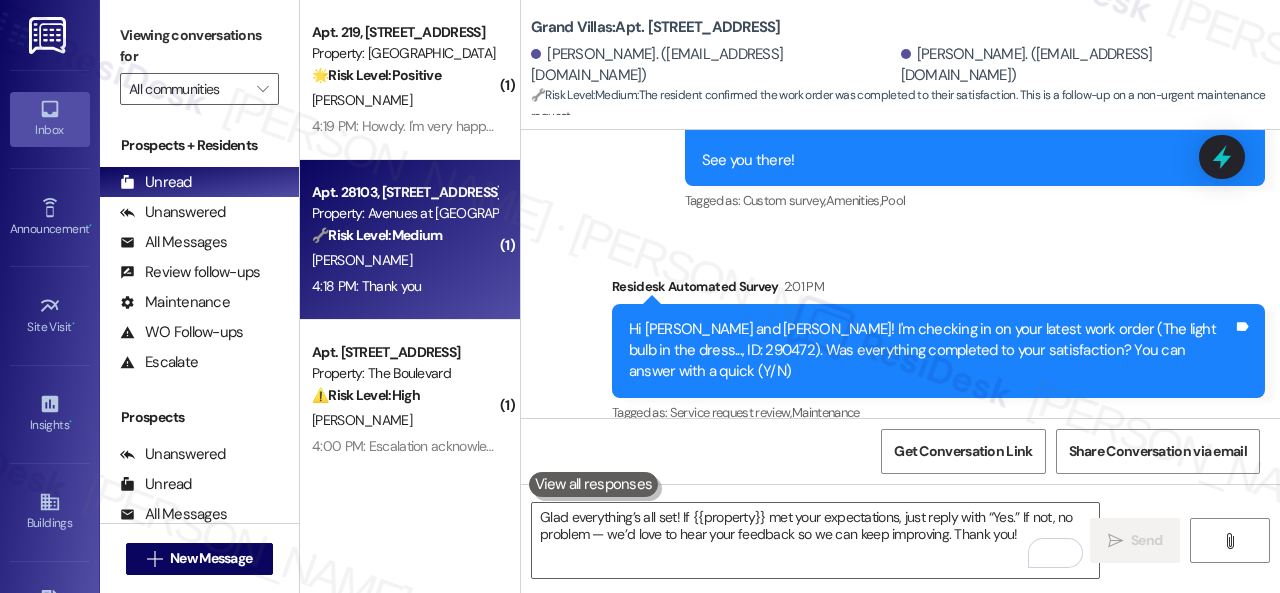 click on "Q. Virgil" at bounding box center (404, 260) 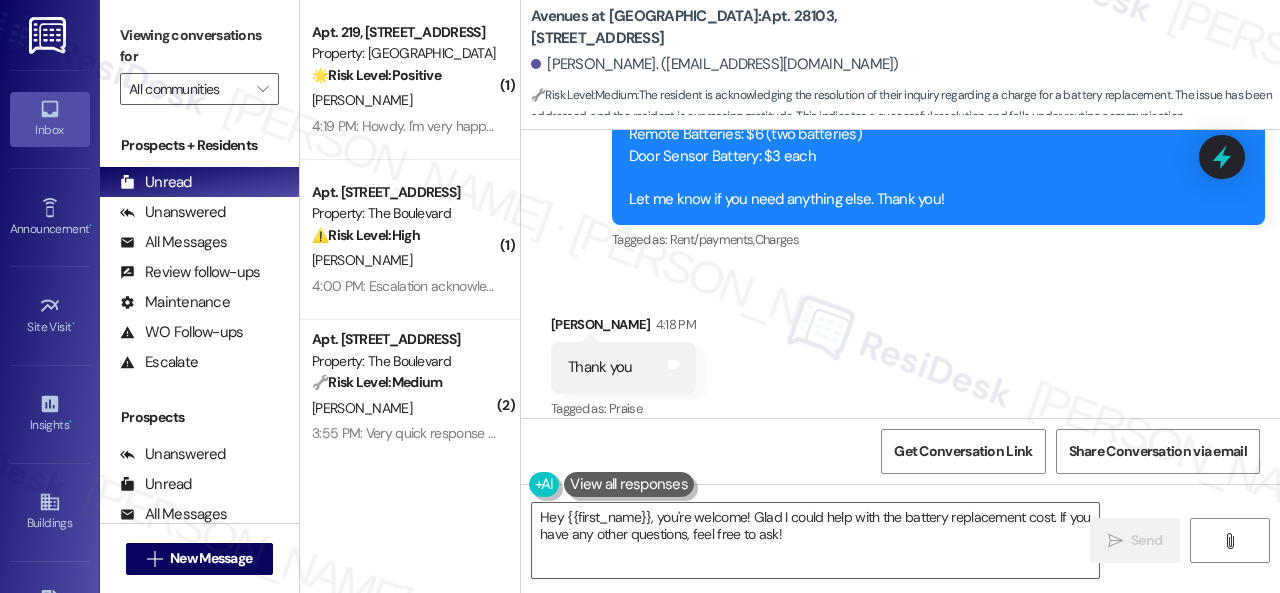scroll, scrollTop: 7014, scrollLeft: 0, axis: vertical 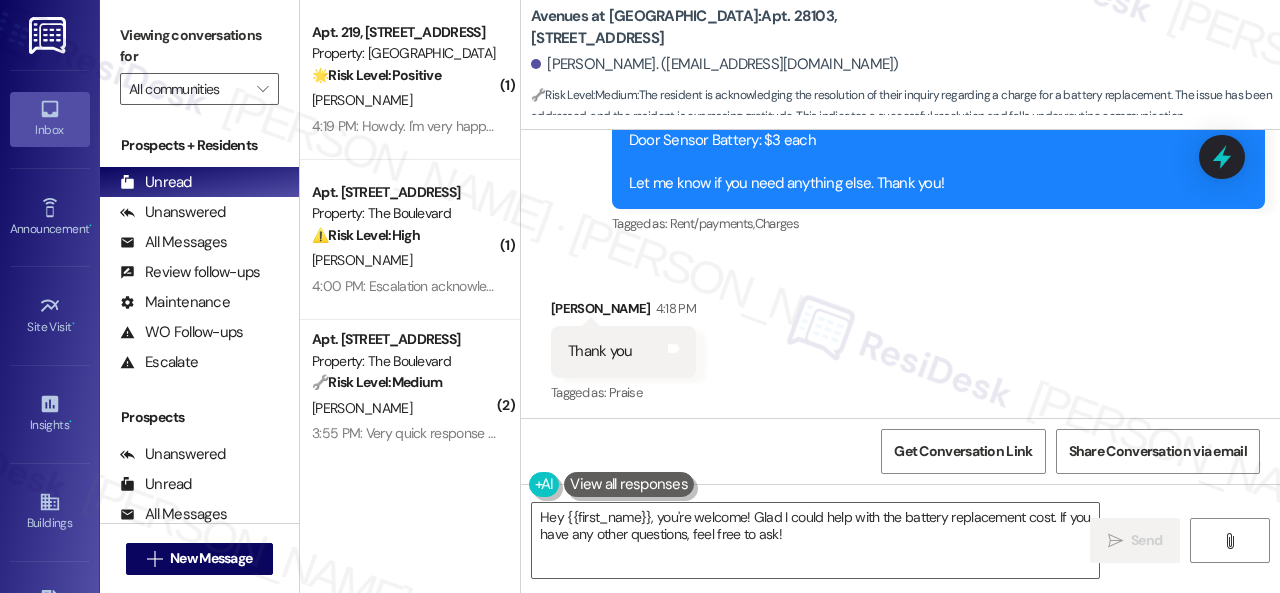 click on "Hey {{first_name}}, you're welcome! Glad I could help with the battery replacement cost. If you have any other questions, feel free to ask!" at bounding box center [805, 540] 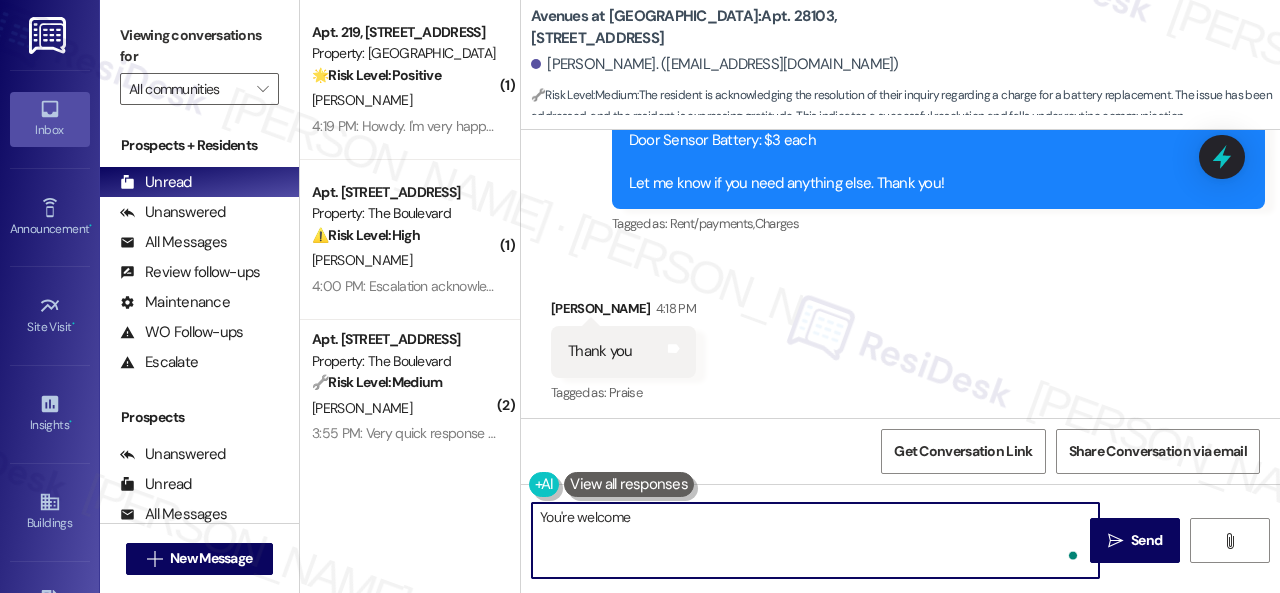 type on "You're welcome!" 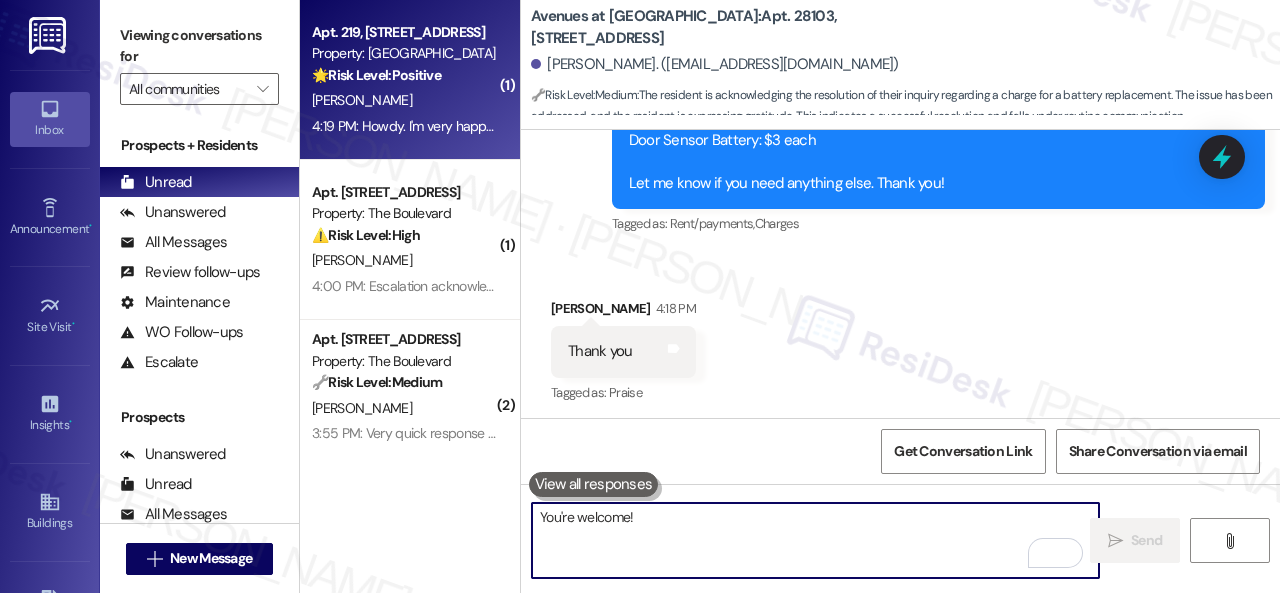 type 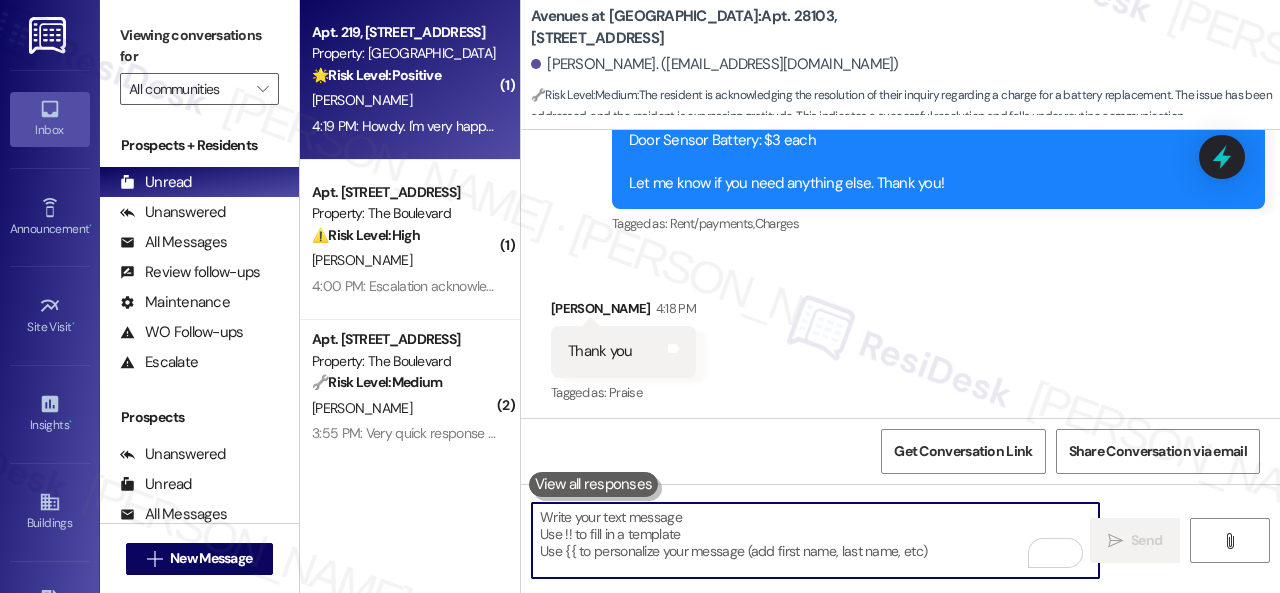 click on "T. Cowgill" at bounding box center (404, 100) 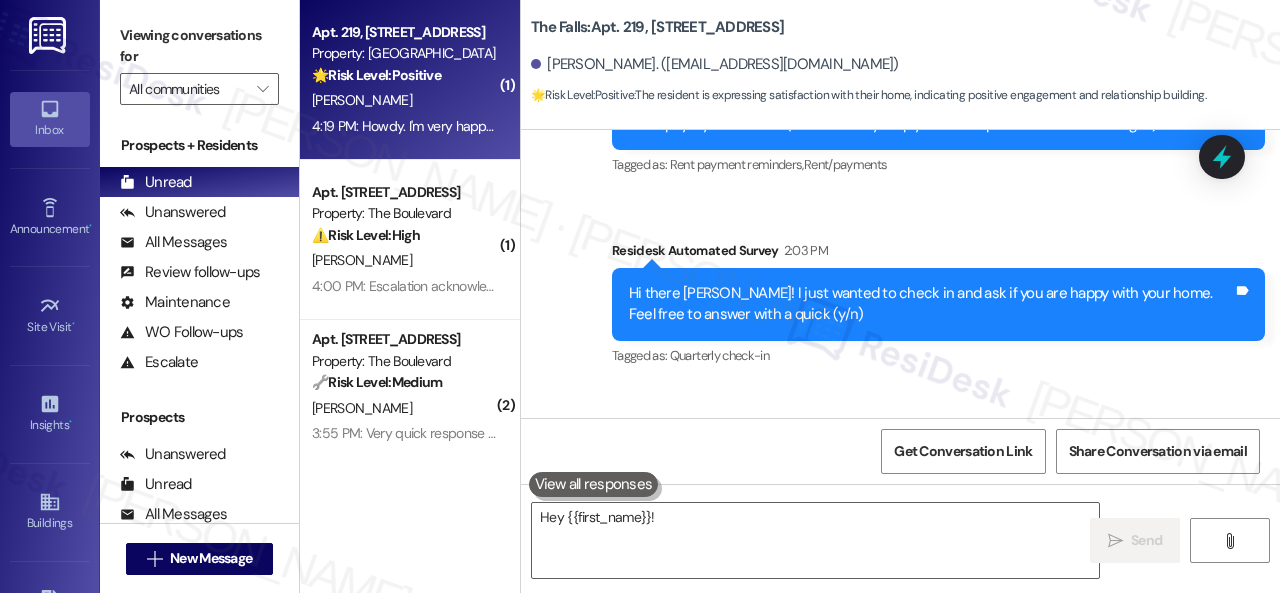 scroll, scrollTop: 480, scrollLeft: 0, axis: vertical 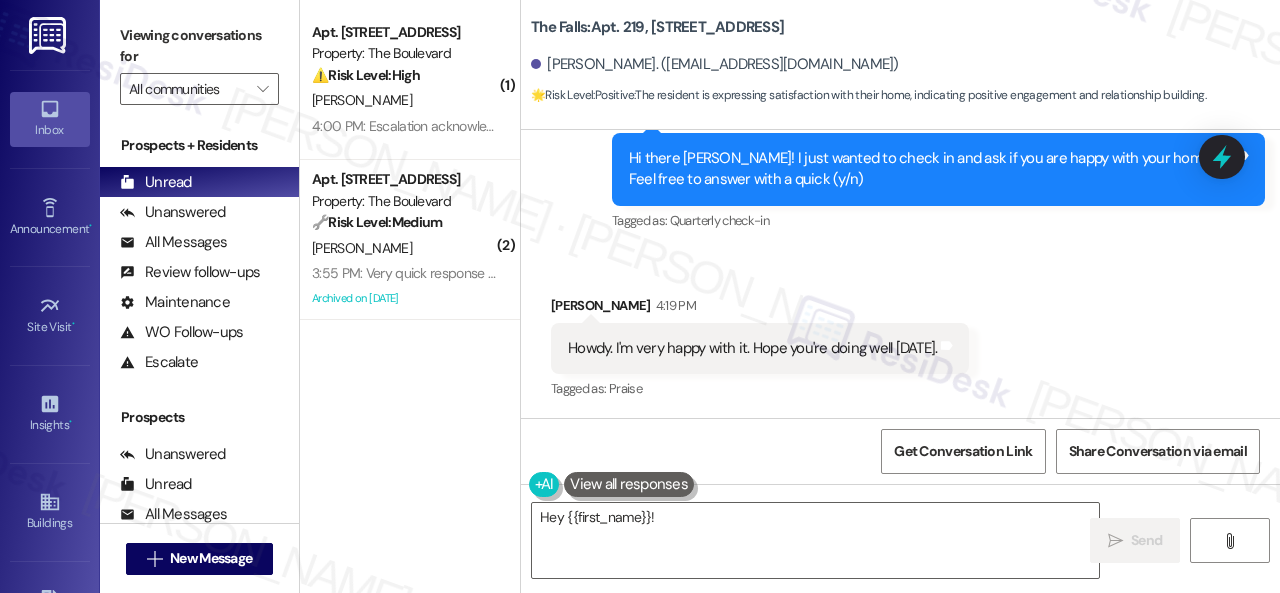 click on "Received via SMS Tyler Cowgill 4:19 PM Howdy. I'm very happy with it. Hope you're doing well today. Tags and notes Tagged as:   Praise Click to highlight conversations about Praise" at bounding box center [900, 334] 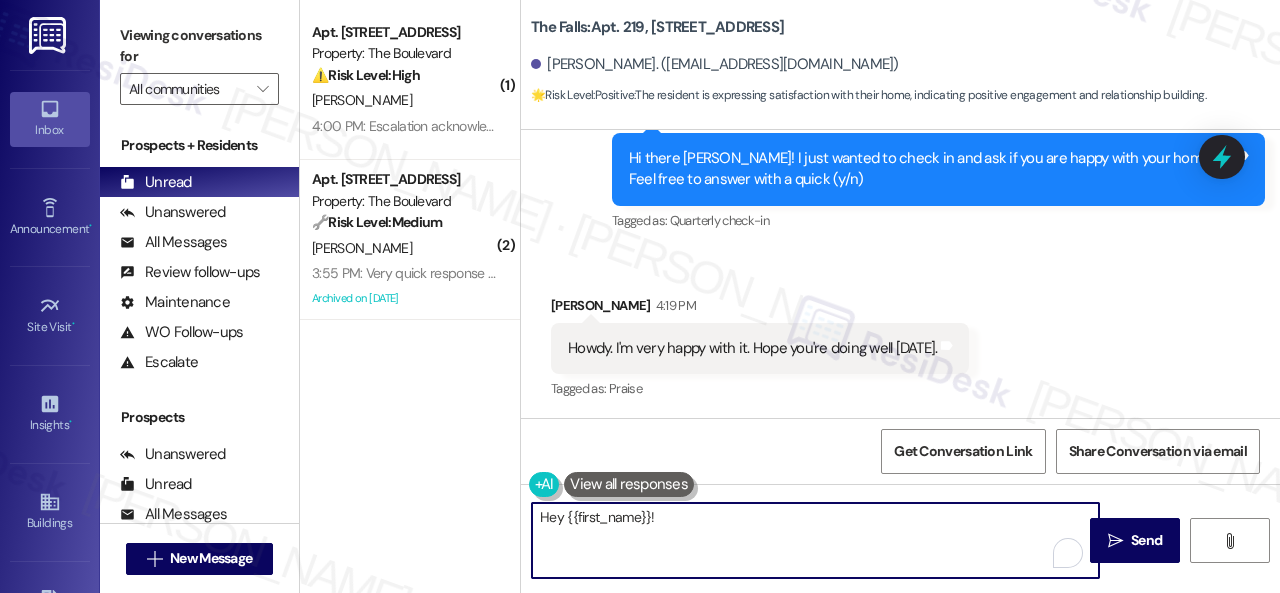 drag, startPoint x: 804, startPoint y: 524, endPoint x: 445, endPoint y: 507, distance: 359.40228 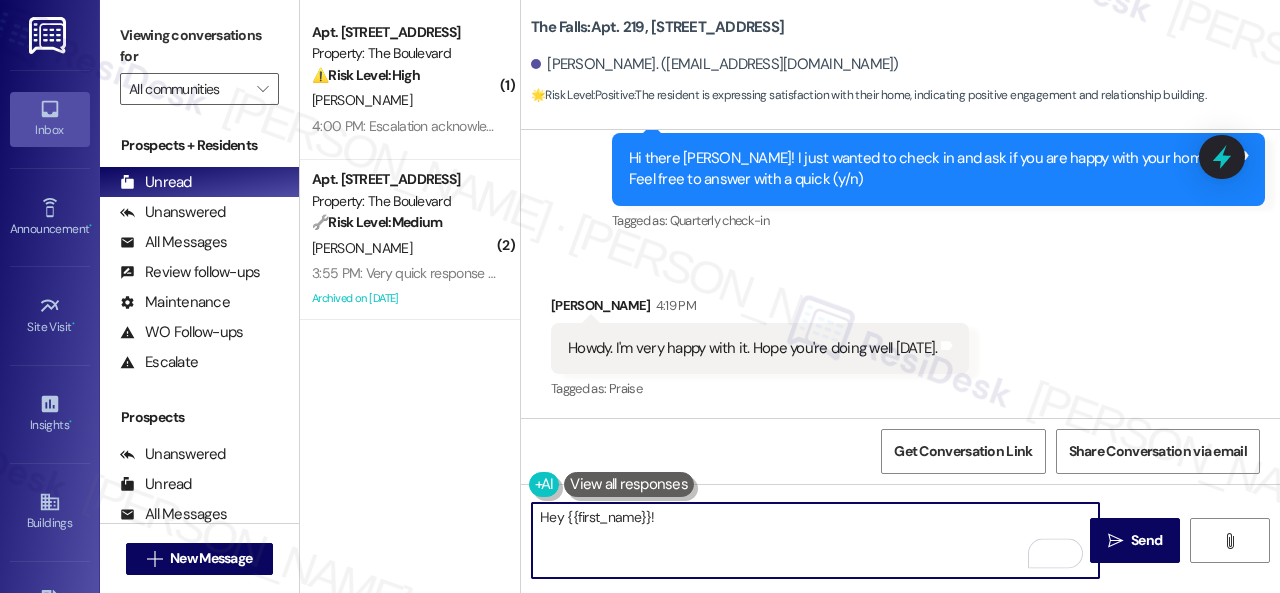 paste on "I'm glad you are satisfied with your home. Have you written a review for us before? If not, can I ask a quick favor? Would you mind writing one for us? I'll give you the link if you are willing.
If you've already done it or couldn't this time, no worries at all—no action is required. Thanks!" 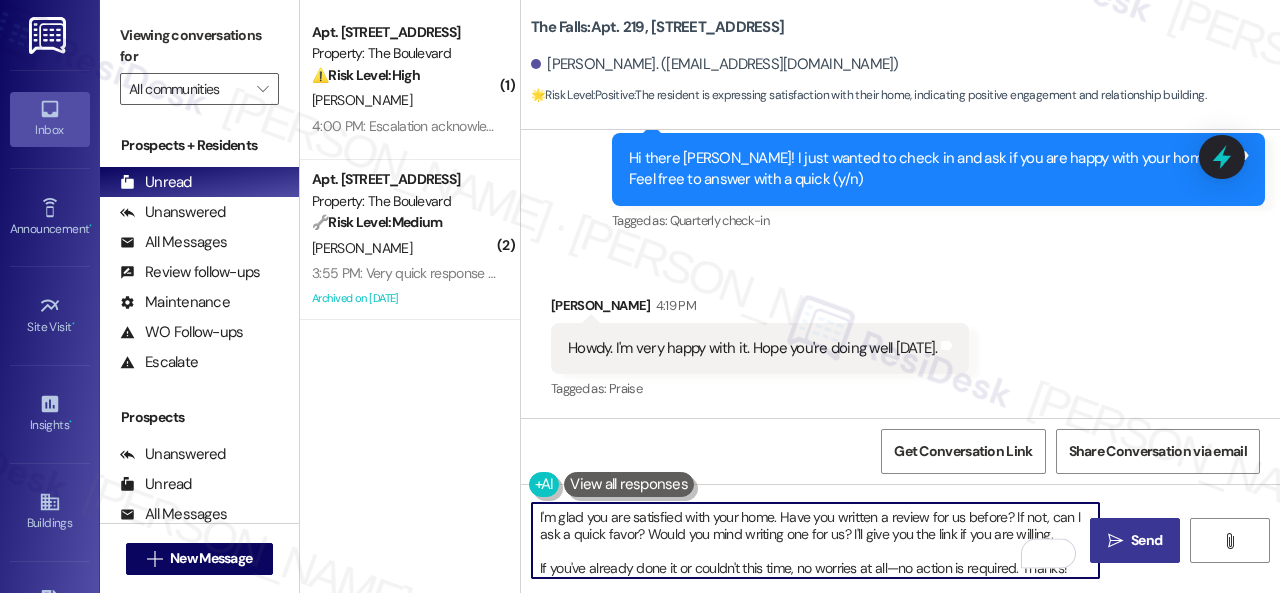 type on "I'm glad you are satisfied with your home. Have you written a review for us before? If not, can I ask a quick favor? Would you mind writing one for us? I'll give you the link if you are willing.
If you've already done it or couldn't this time, no worries at all—no action is required. Thanks!" 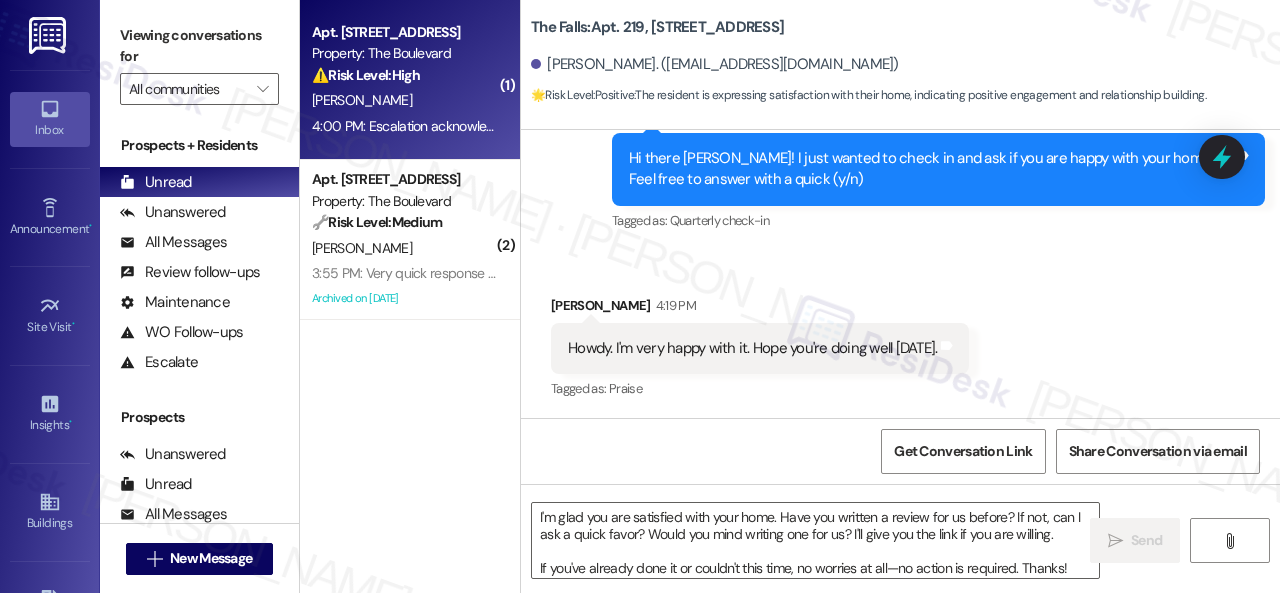 click on "4:00 PM: Escalation acknowledged. 4:00 PM: Escalation acknowledged." at bounding box center (404, 126) 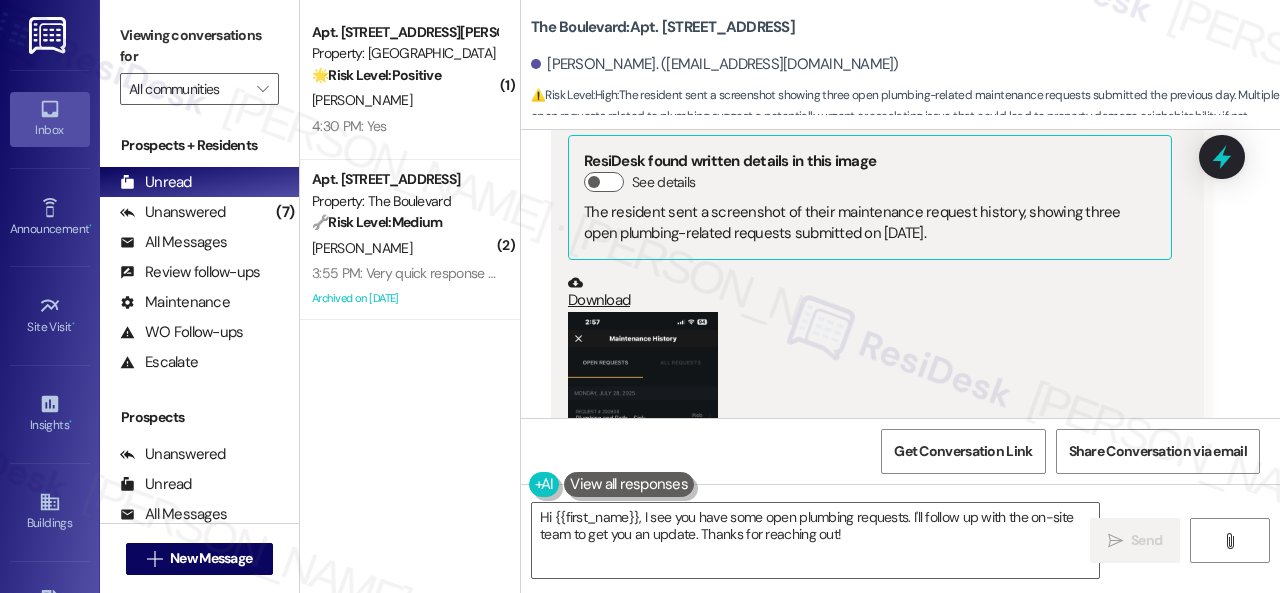 scroll, scrollTop: 3738, scrollLeft: 0, axis: vertical 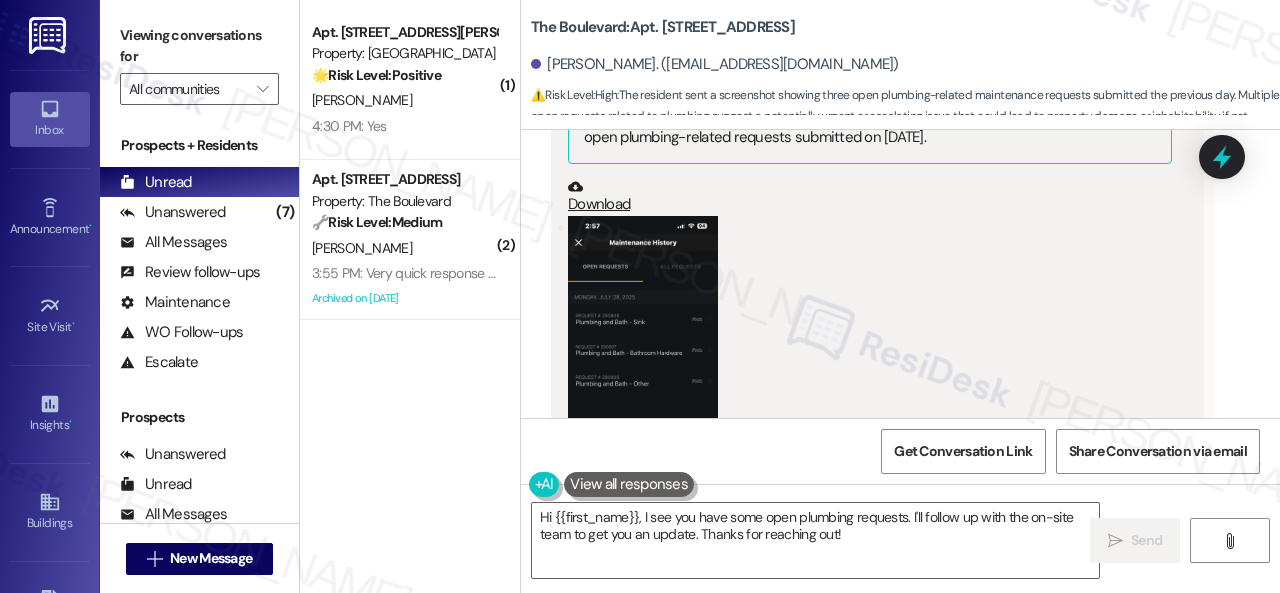 click at bounding box center [643, 378] 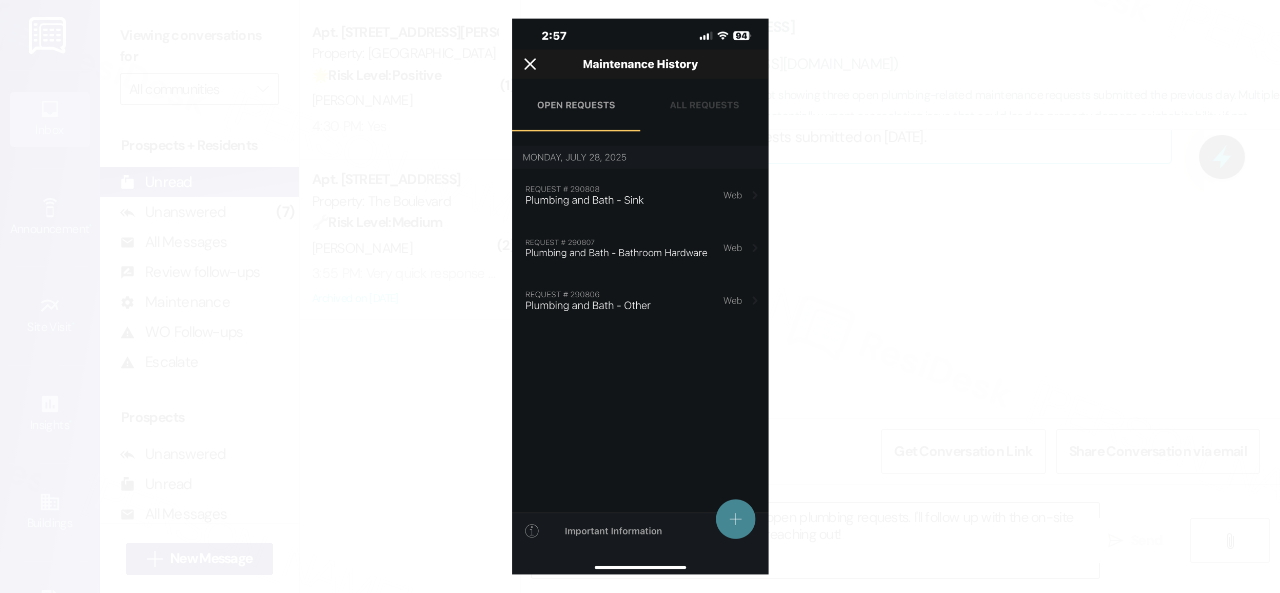 click at bounding box center (640, 296) 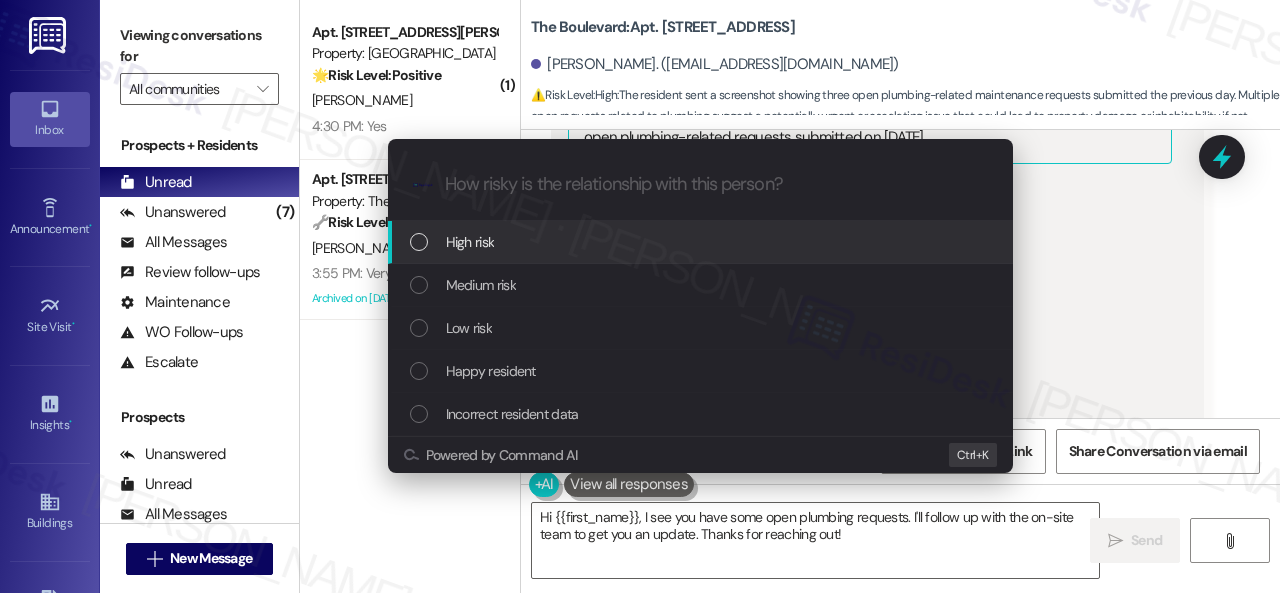click on "High risk" at bounding box center [470, 242] 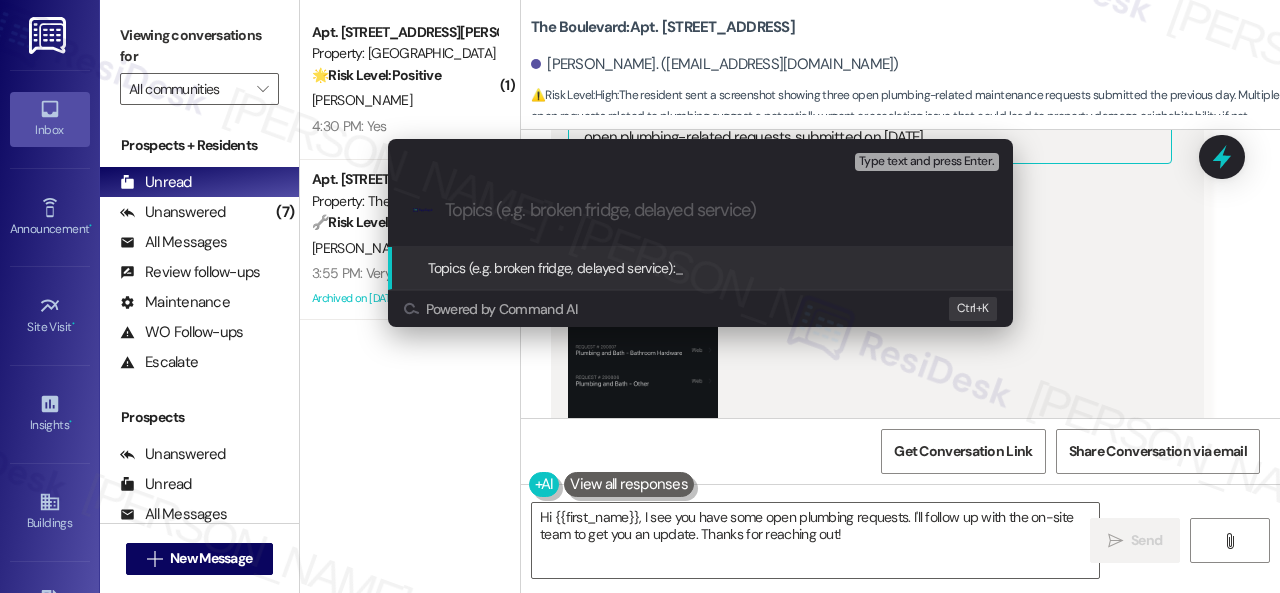 paste on "Follow-up on work orders 290806, 290807 & 290808" 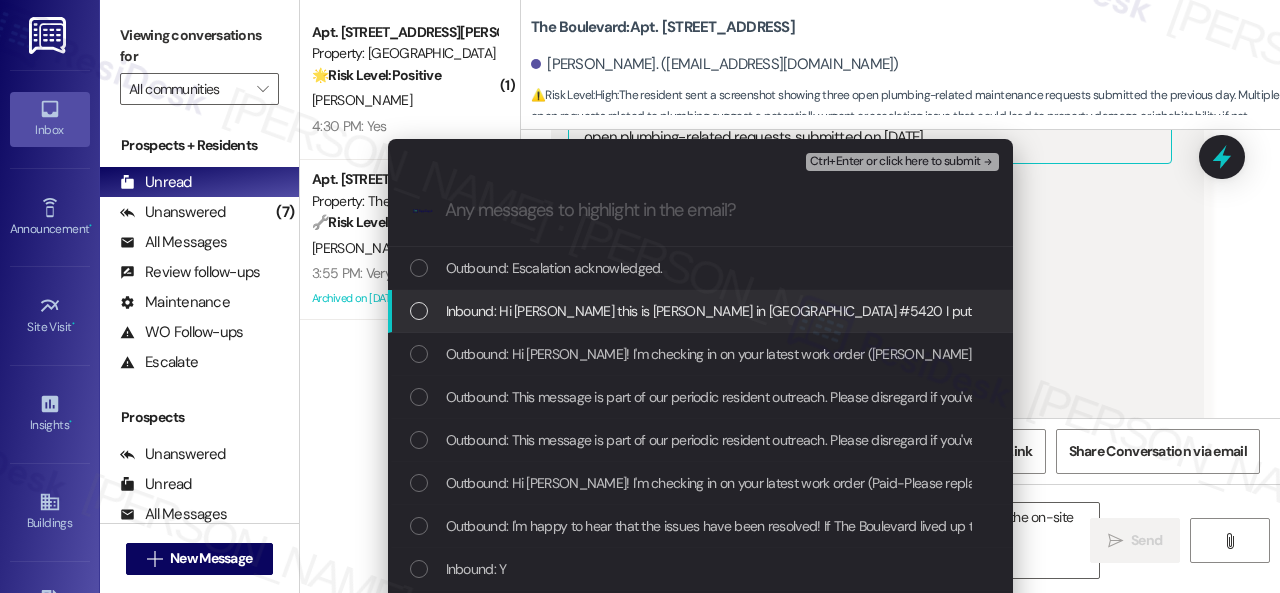 click on "Inbound: Hi Sarah this is Athena in BLVD #5420 I put a few maintenance requests in the resident portal for the bathroom yesterday. Needing the bath handle fixed asap. Thanks!" at bounding box center (1059, 311) 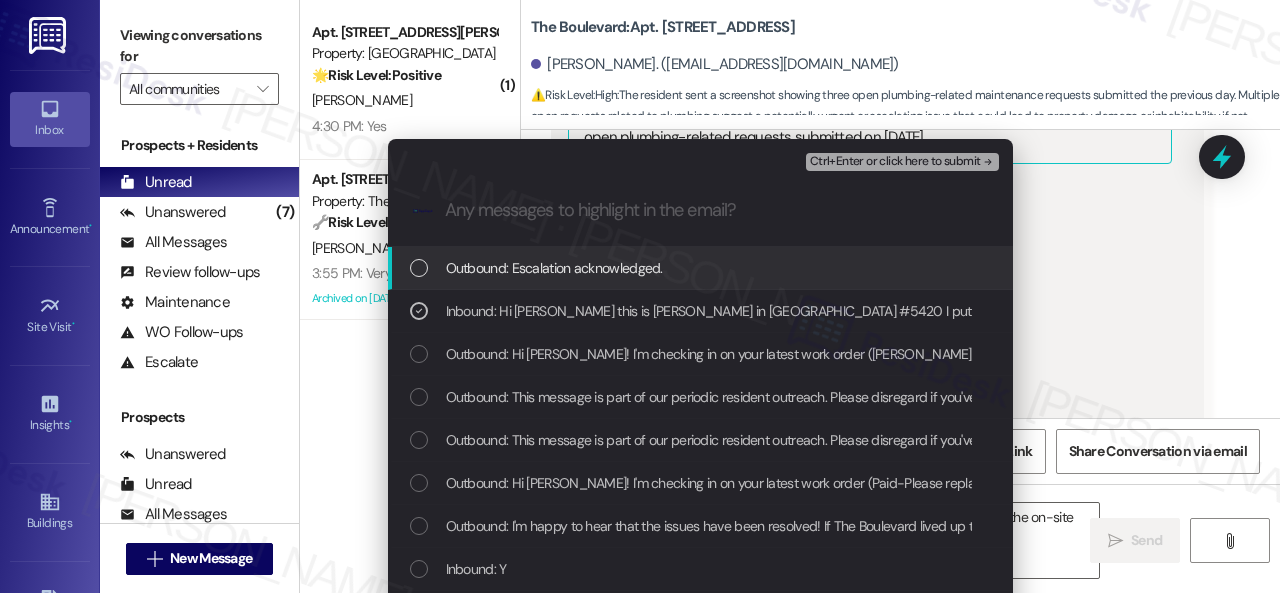 click on "Ctrl+Enter or click here to submit" at bounding box center [895, 162] 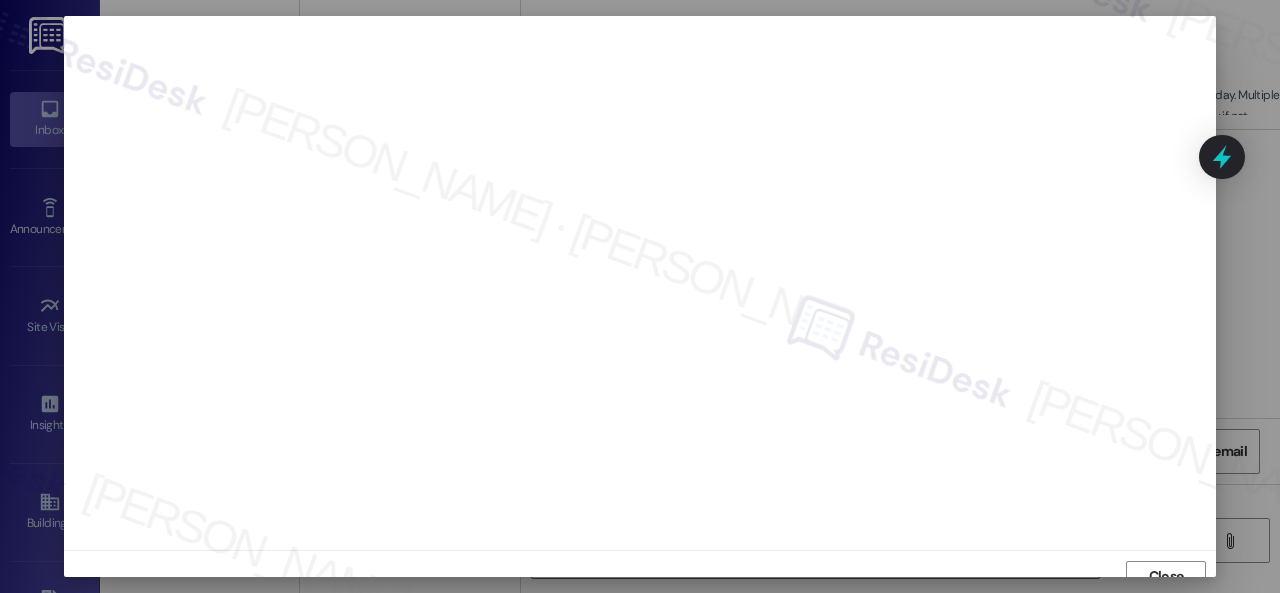 scroll, scrollTop: 15, scrollLeft: 0, axis: vertical 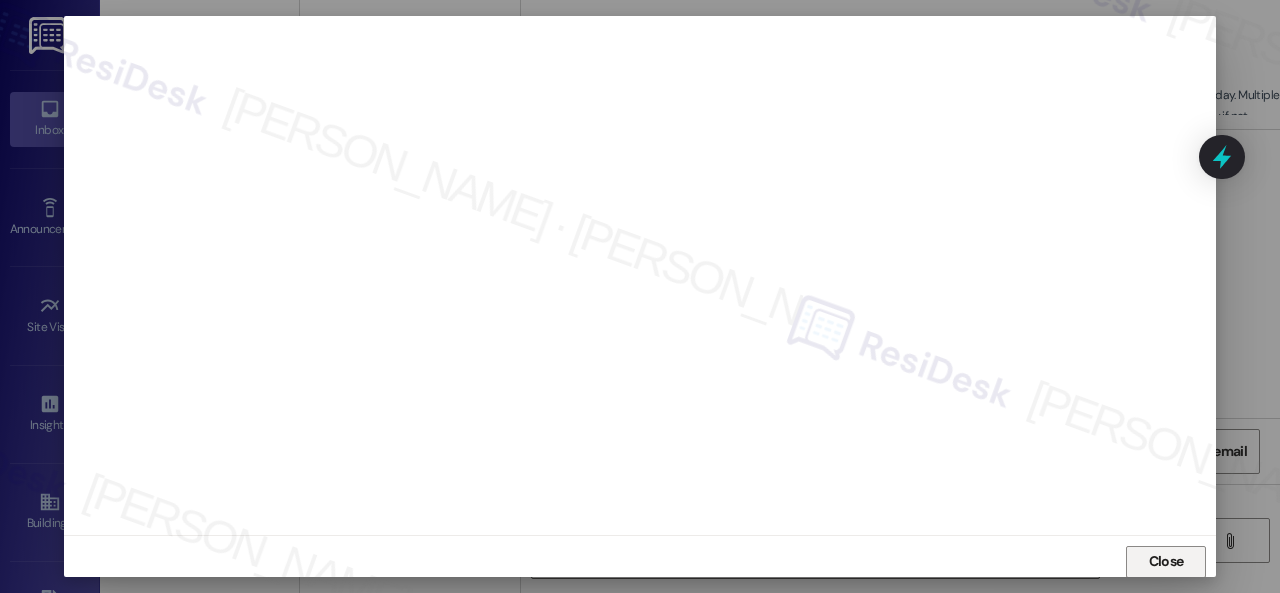 click on "Close" at bounding box center (1166, 561) 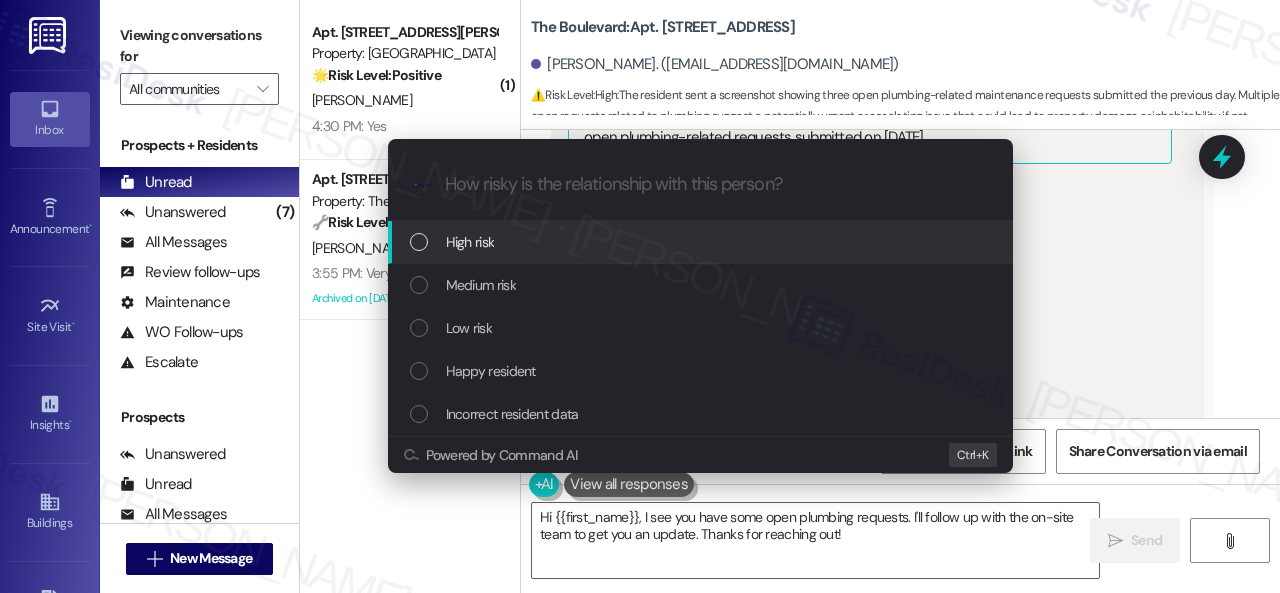 click on "High risk" at bounding box center [470, 242] 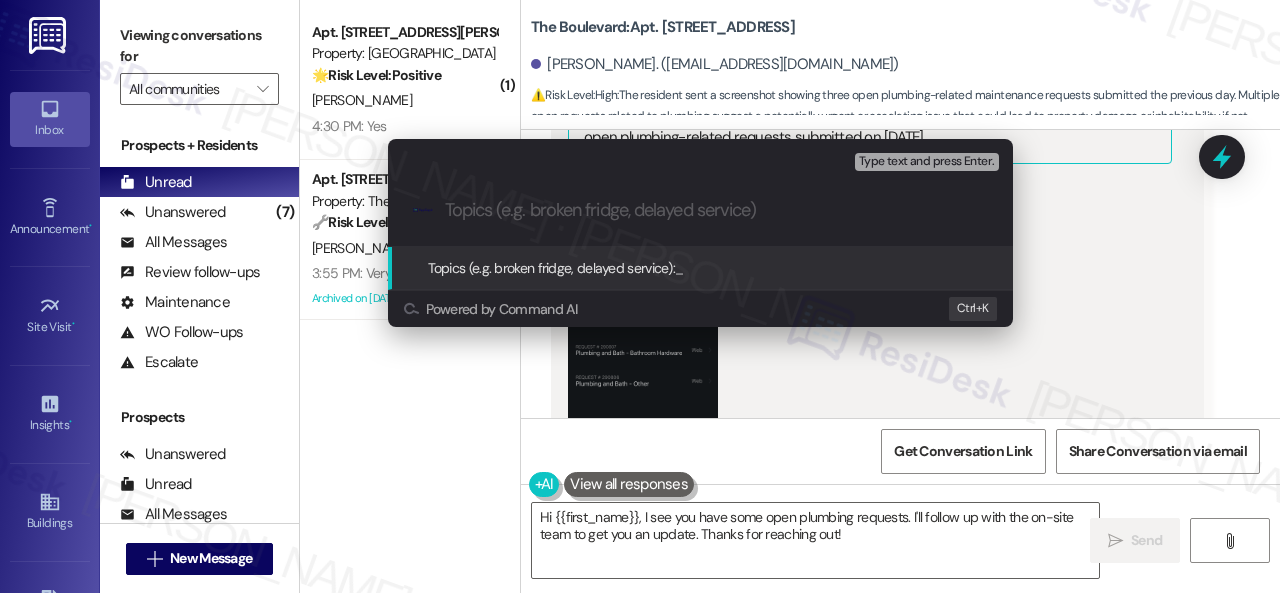 paste on "Follow-up on work orders 290806, 290807 & 290808" 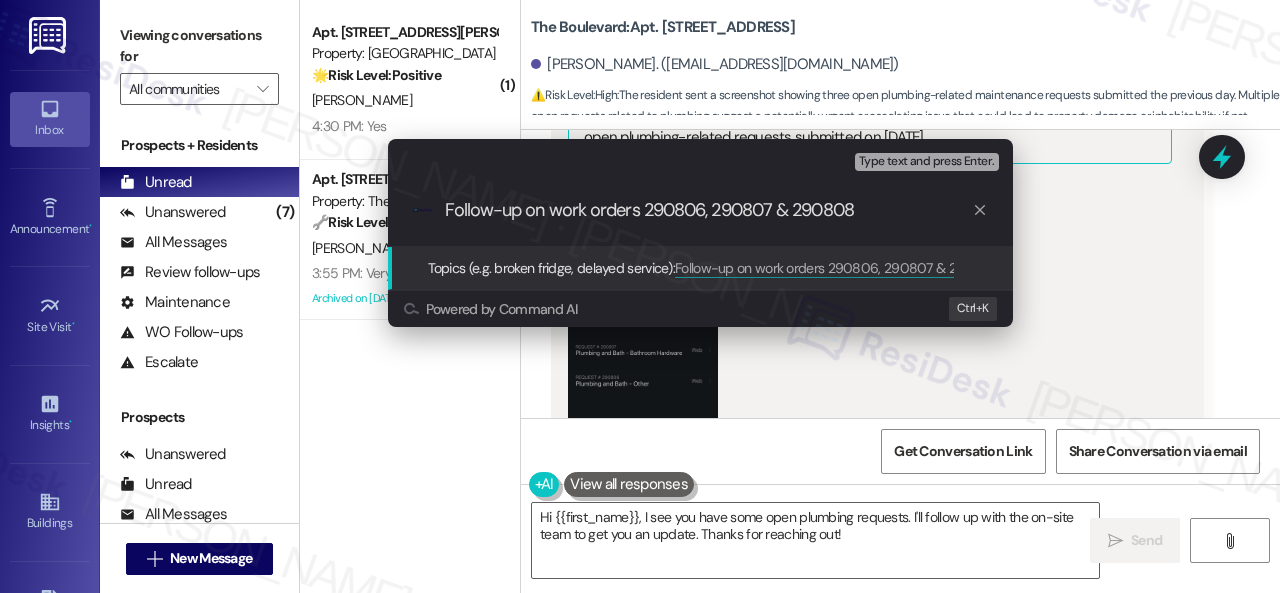 type 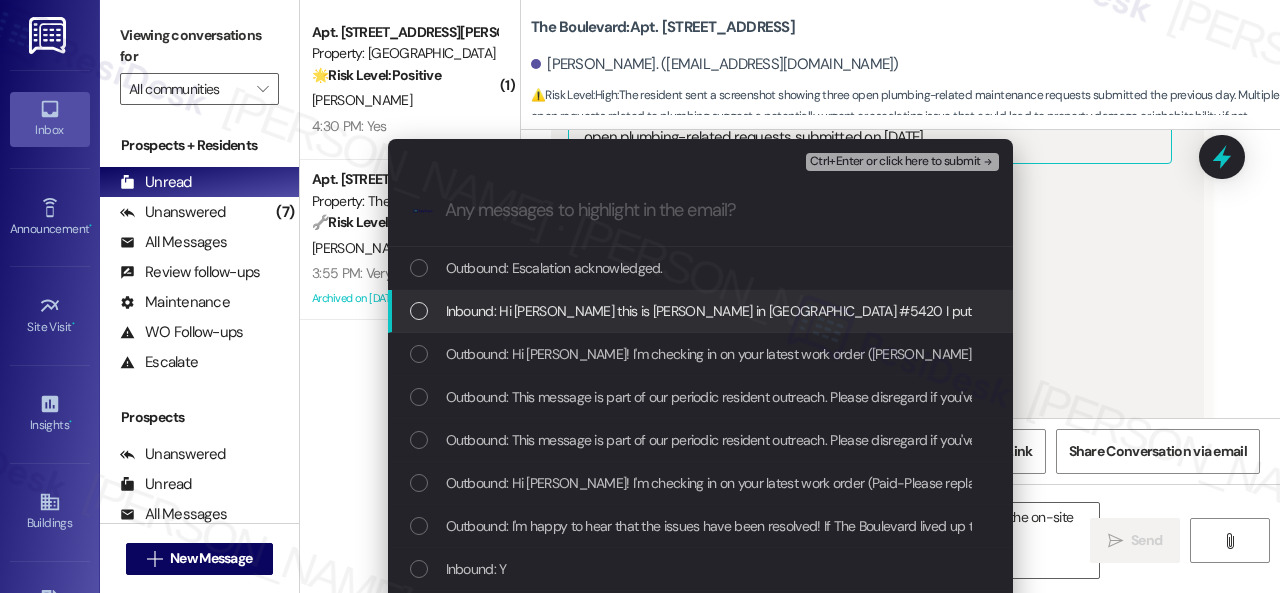 click on "Inbound: Hi Sarah this is Athena in BLVD #5420 I put a few maintenance requests in the resident portal for the bathroom yesterday. Needing the bath handle fixed asap. Thanks!" at bounding box center (1059, 311) 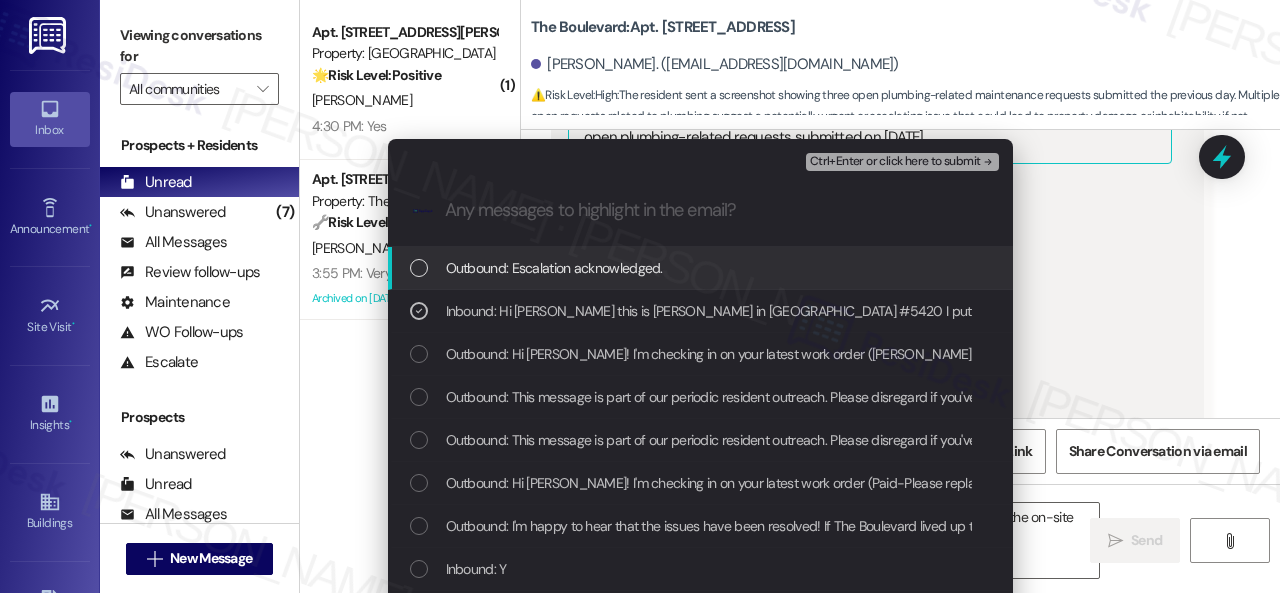 click on "Ctrl+Enter or click here to submit" at bounding box center [895, 162] 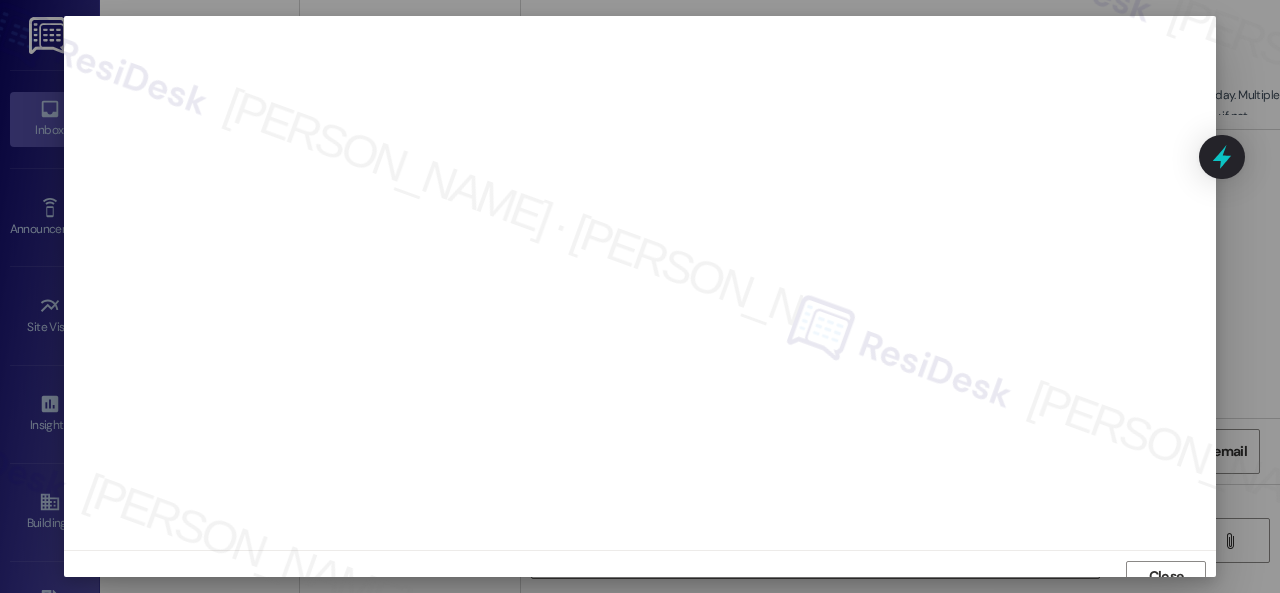 scroll, scrollTop: 15, scrollLeft: 0, axis: vertical 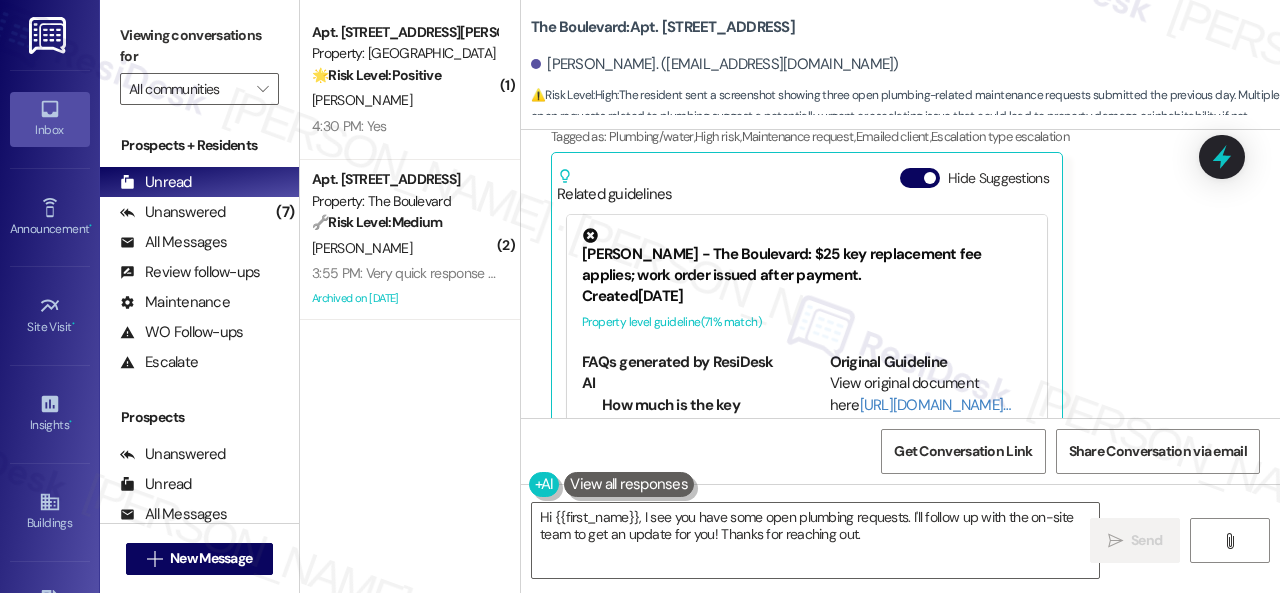 click on "Athena Garris 3:59 PM Hi Sarah this is Athena in BLVD #5420 I put a few maintenance requests in the resident portal for the bathroom yesterday. Needing the bath handle fixed asap. Thanks! PNG  attachment ResiDesk found written details in this image   See details The resident sent a screenshot of their maintenance request history, showing three open plumbing-related requests submitted on July 28, 2025.
Download   (Click to zoom) Tags and notes Tagged as:   Plumbing/water ,  Click to highlight conversations about Plumbing/water High risk ,  Click to highlight conversations about High risk Maintenance request ,  Click to highlight conversations about Maintenance request Emailed client ,  Click to highlight conversations about Emailed client Escalation type escalation Click to highlight conversations about Escalation type escalation  Related guidelines Hide Suggestions Nolan - The Boulevard: $25 key replacement fee applies; work order issued after payment.
Created  5 months ago Property level guideline  ( 71" at bounding box center [877, -62] 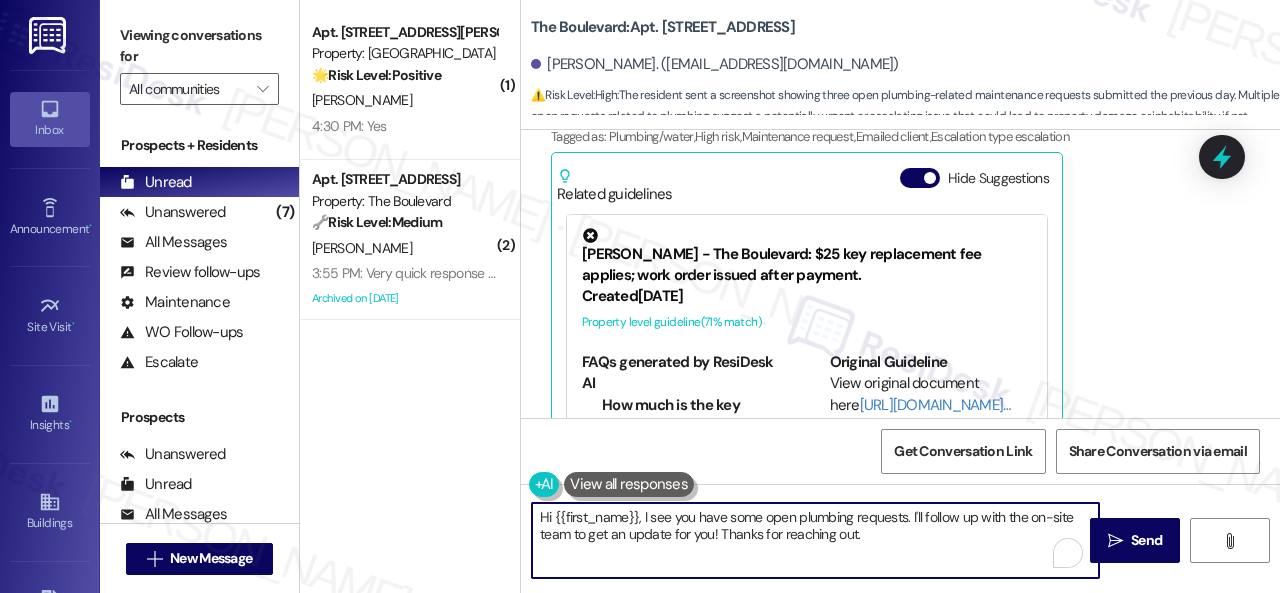 drag, startPoint x: 911, startPoint y: 516, endPoint x: 925, endPoint y: 535, distance: 23.600847 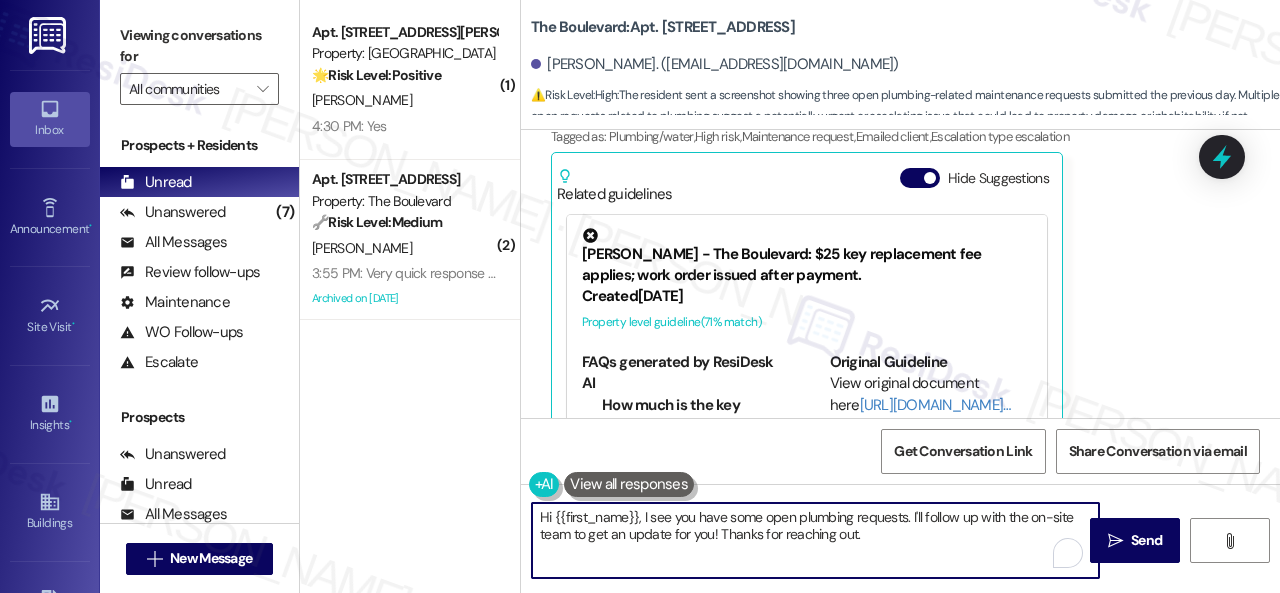 click on "Hi {{first_name}}, I see you have some open plumbing requests. I'll follow up with the on-site team to get an update for you! Thanks for reaching out." at bounding box center (815, 540) 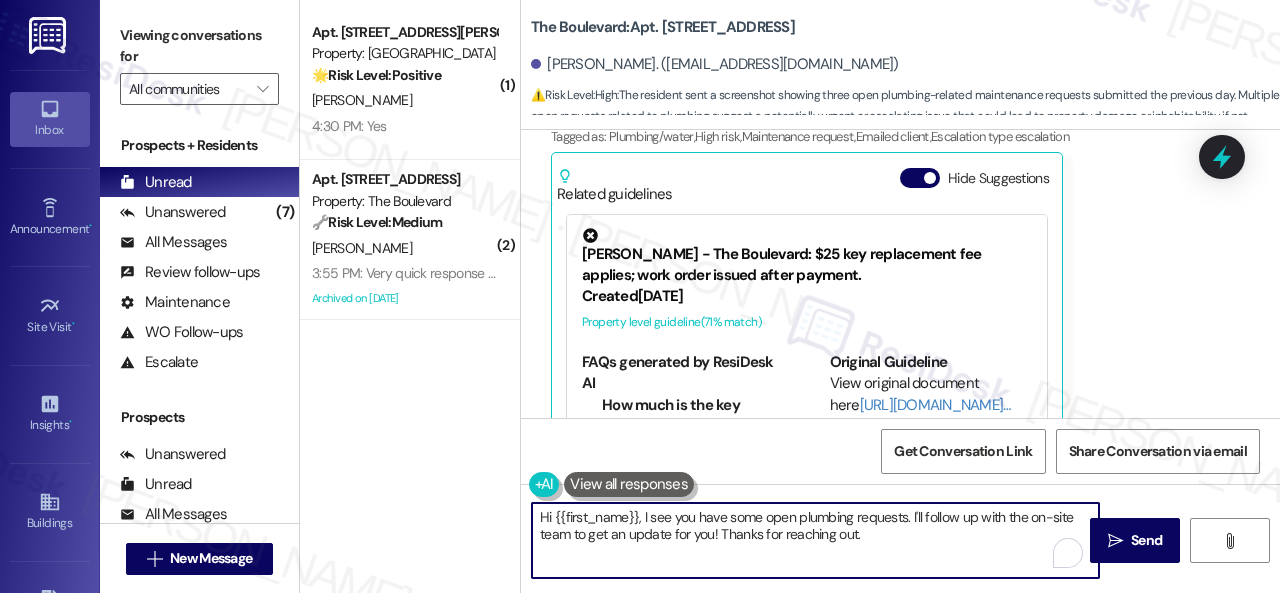 paste on "ve made a follow-up with the site team regarding your work order. Let me know when you have an update or need anything else" 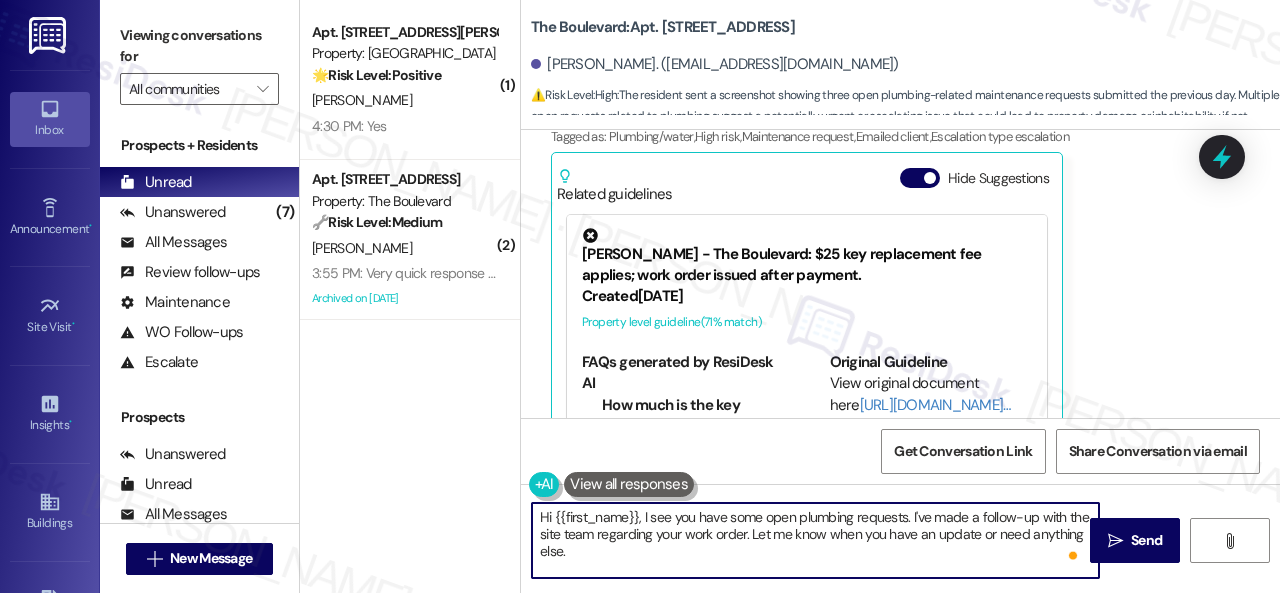 click on "Hi {{first_name}}, I see you have some open plumbing requests. I've made a follow-up with the site team regarding your work order. Let me know when you have an update or need anything else." at bounding box center (815, 540) 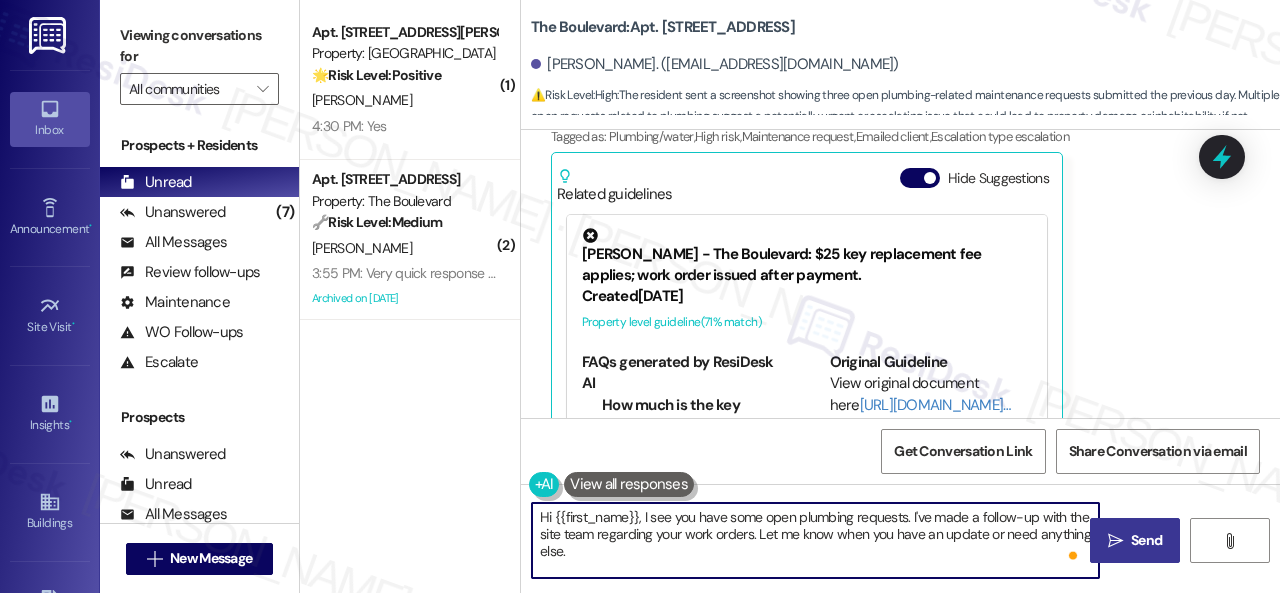 type on "Hi {{first_name}}, I see you have some open plumbing requests. I've made a follow-up with the site team regarding your work orders. Let me know when you have an update or need anything else." 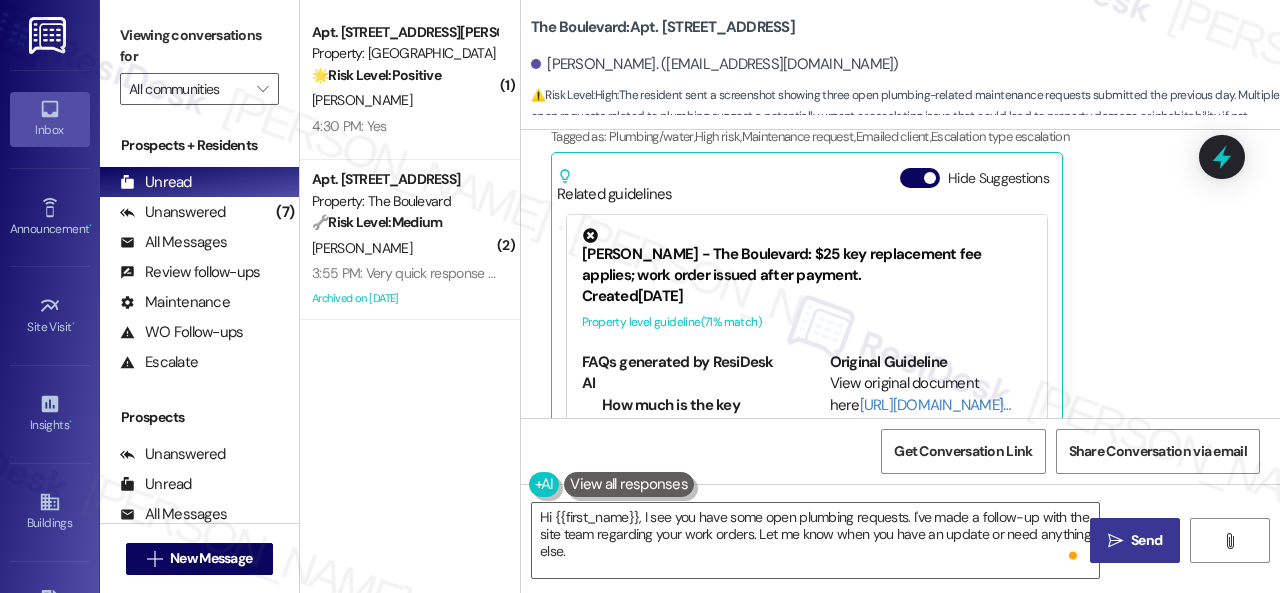 click on "Send" at bounding box center (1146, 540) 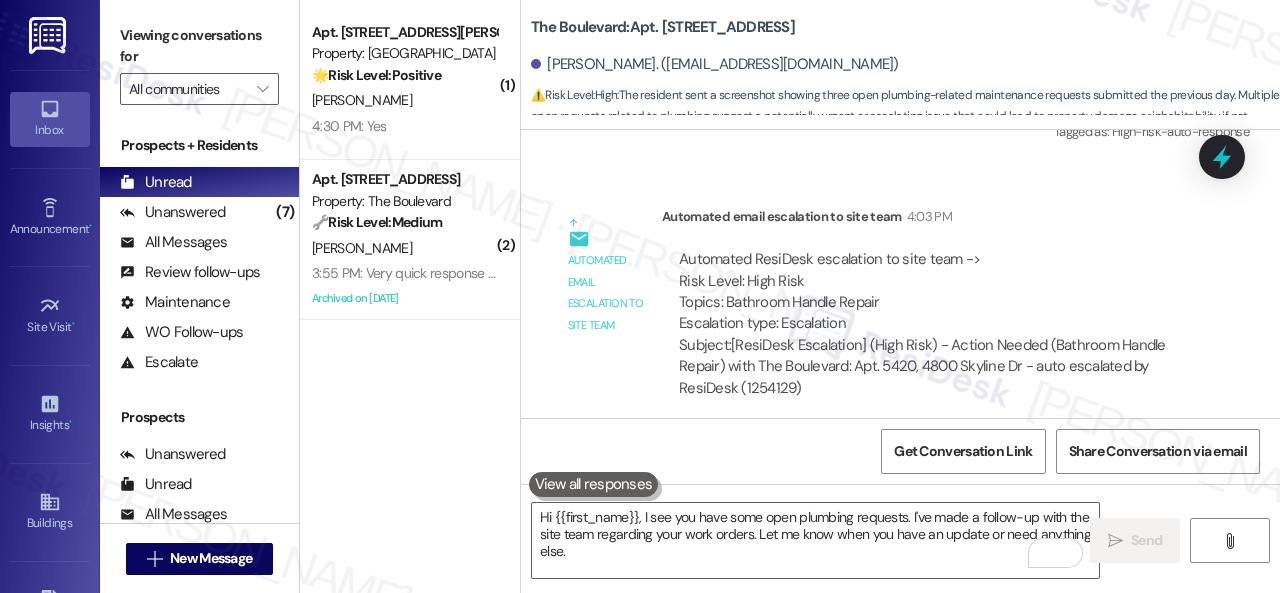 scroll, scrollTop: 4798, scrollLeft: 0, axis: vertical 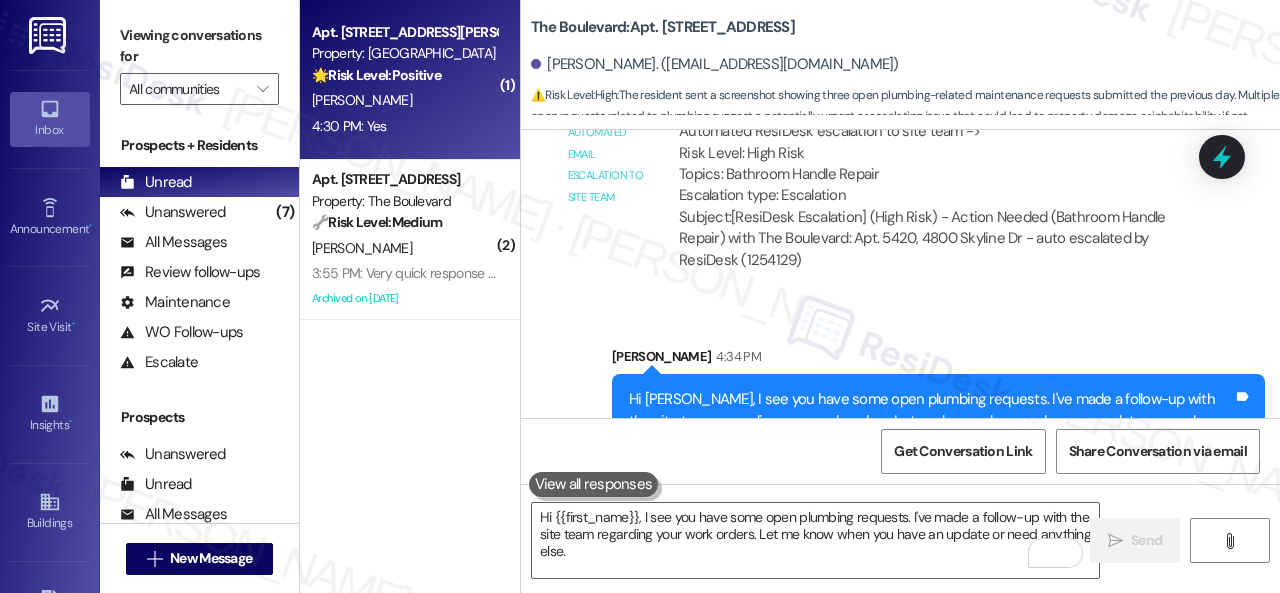 click on "4:30 PM: Yes 4:30 PM: Yes" at bounding box center [404, 126] 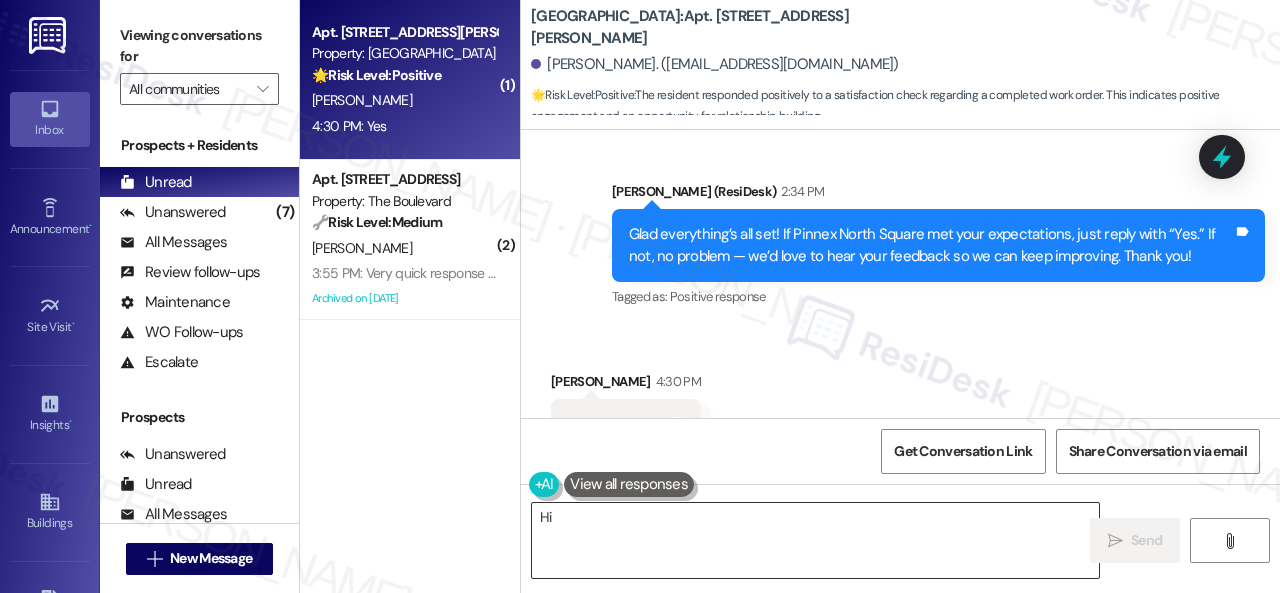 scroll, scrollTop: 555, scrollLeft: 0, axis: vertical 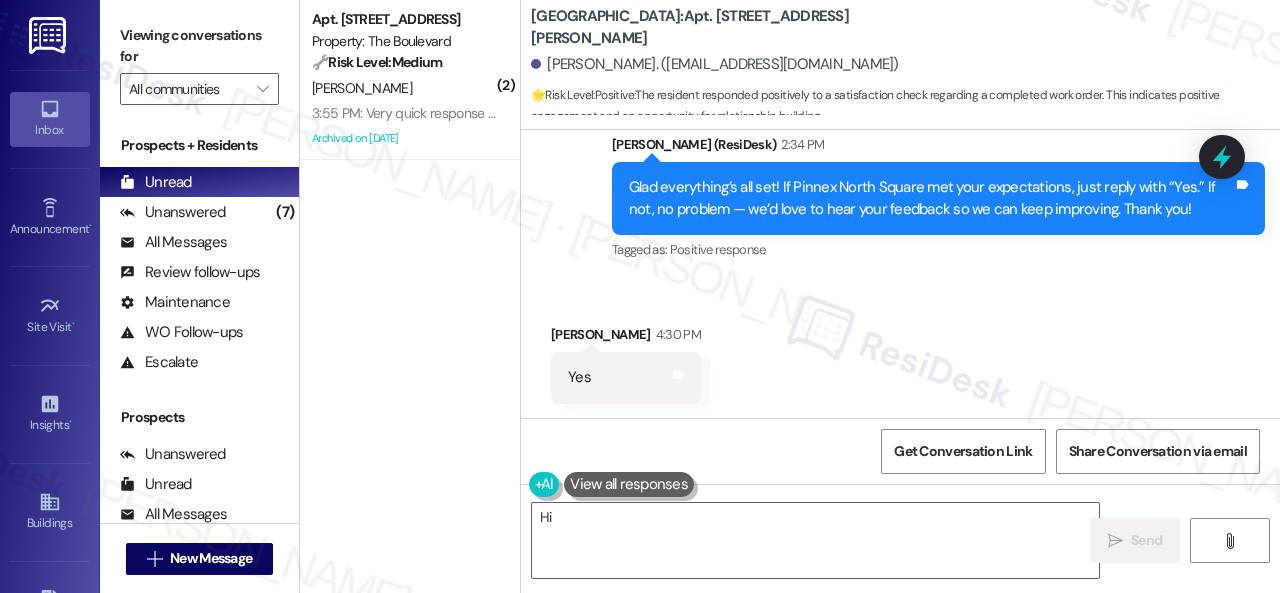 click on "4:30 PM" at bounding box center [676, 334] 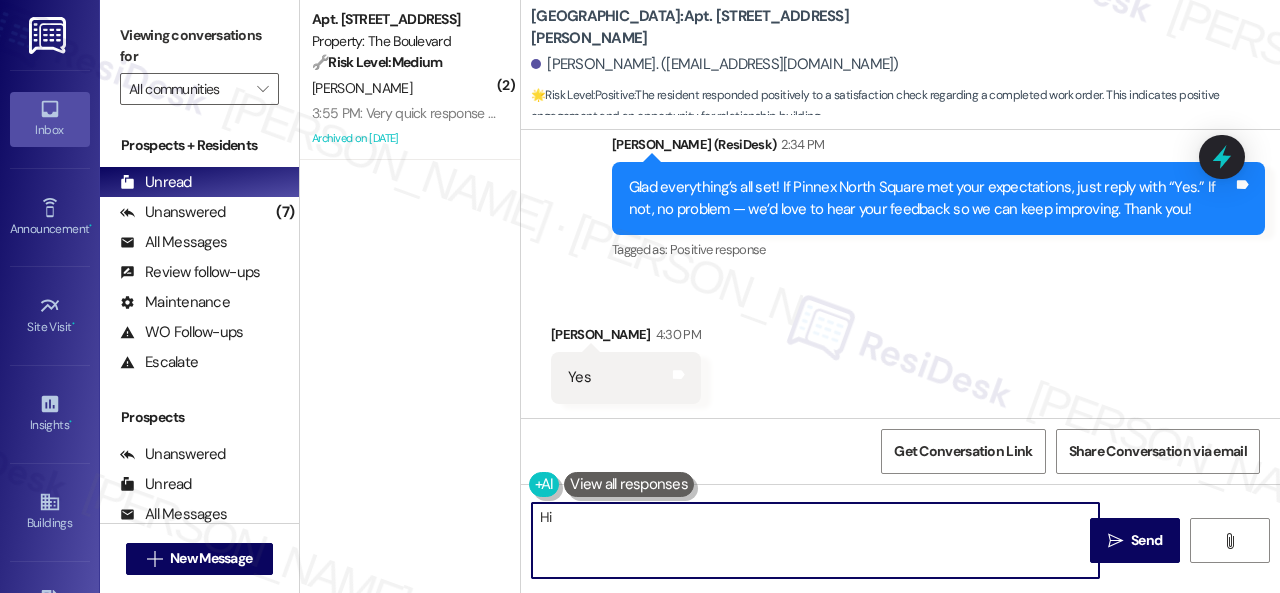 drag, startPoint x: 806, startPoint y: 555, endPoint x: 453, endPoint y: 489, distance: 359.11697 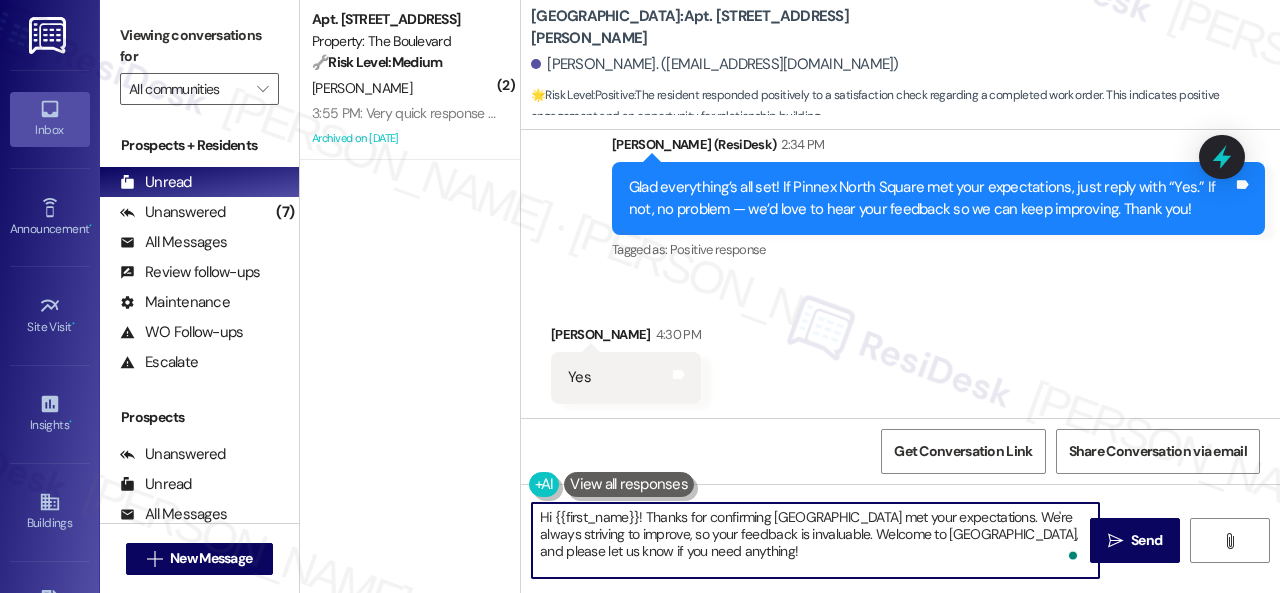 paste on "I'm glad you are satisfied with your home. Have you written a review for us before? If not, can I ask a quick favor? Would you mind writing one for us? I'll give you the link if you are willing.
If you've already done it or couldn't this time, no worries at all—no action is required. Thanks" 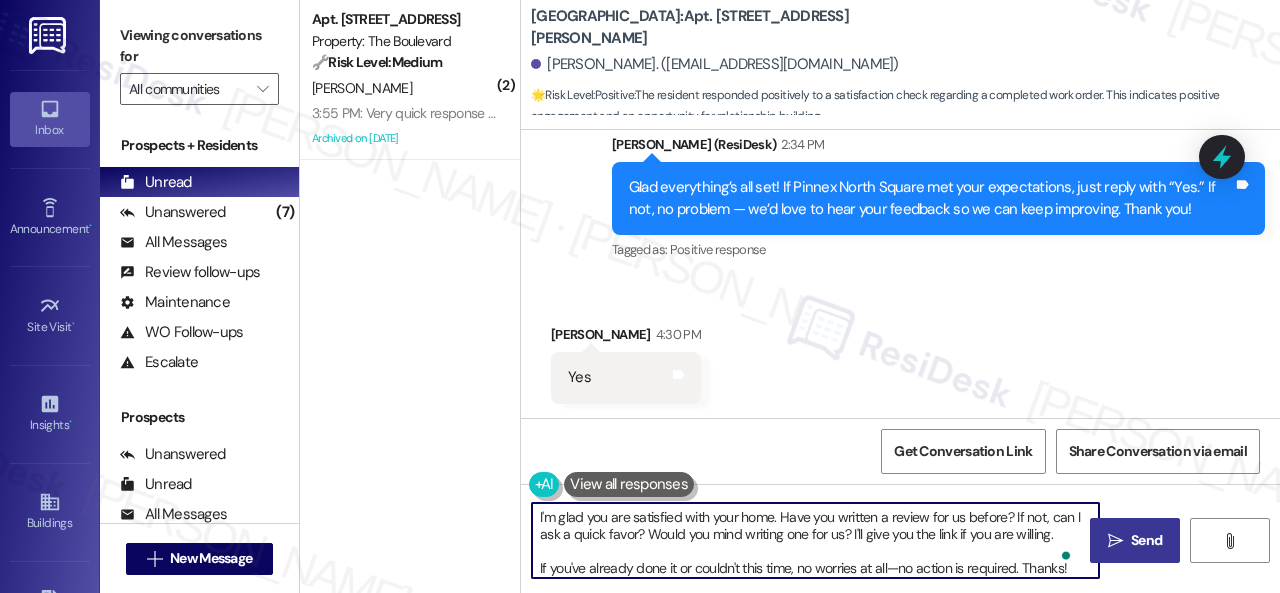 type on "I'm glad you are satisfied with your home. Have you written a review for us before? If not, can I ask a quick favor? Would you mind writing one for us? I'll give you the link if you are willing.
If you've already done it or couldn't this time, no worries at all—no action is required. Thanks!" 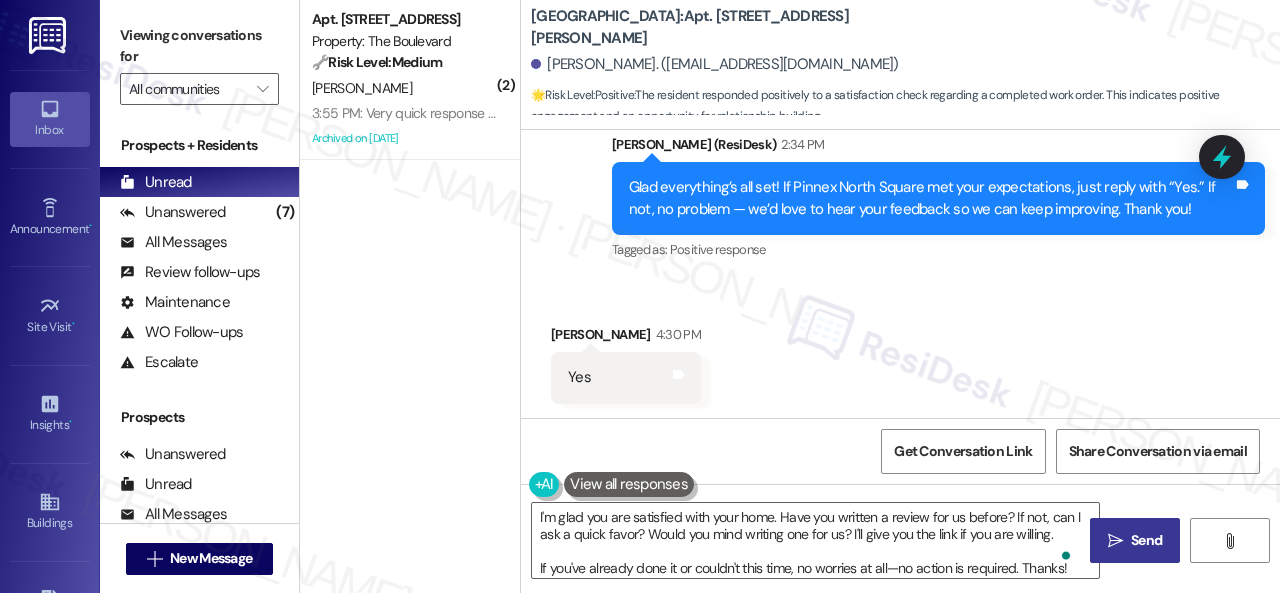 click on "" at bounding box center [1115, 541] 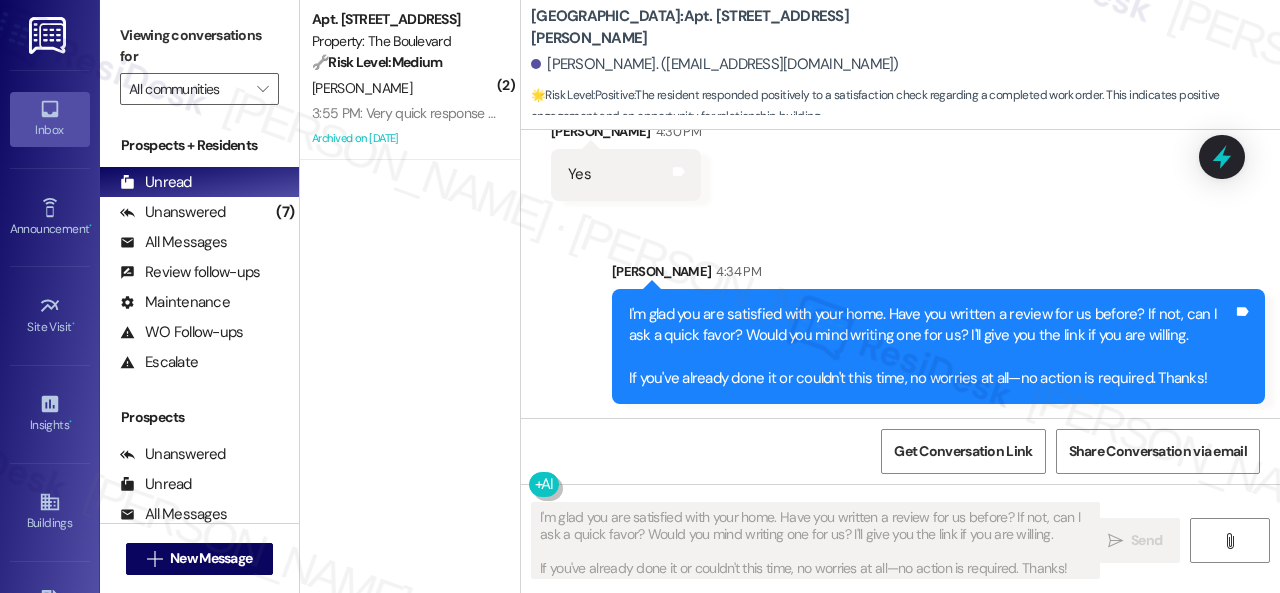 scroll, scrollTop: 760, scrollLeft: 0, axis: vertical 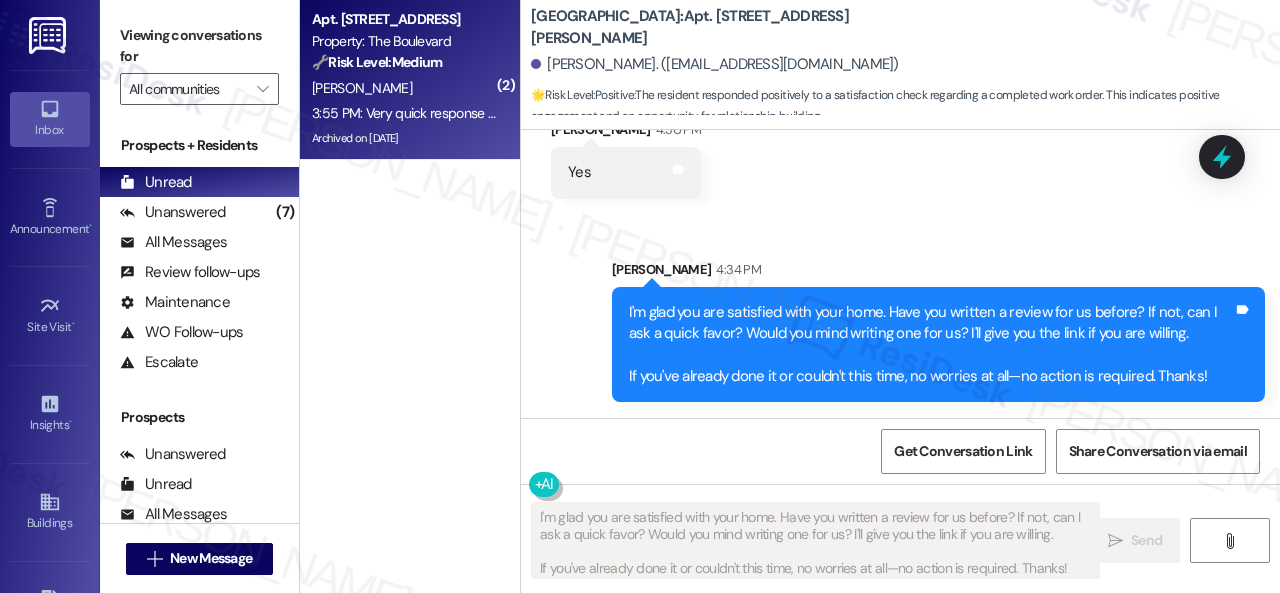 click on "3:55 PM: Very quick response getting rid of those huge, ugly mushrooms !!! 3:55 PM: Very quick response getting rid of those huge, ugly mushrooms !!!" at bounding box center (528, 113) 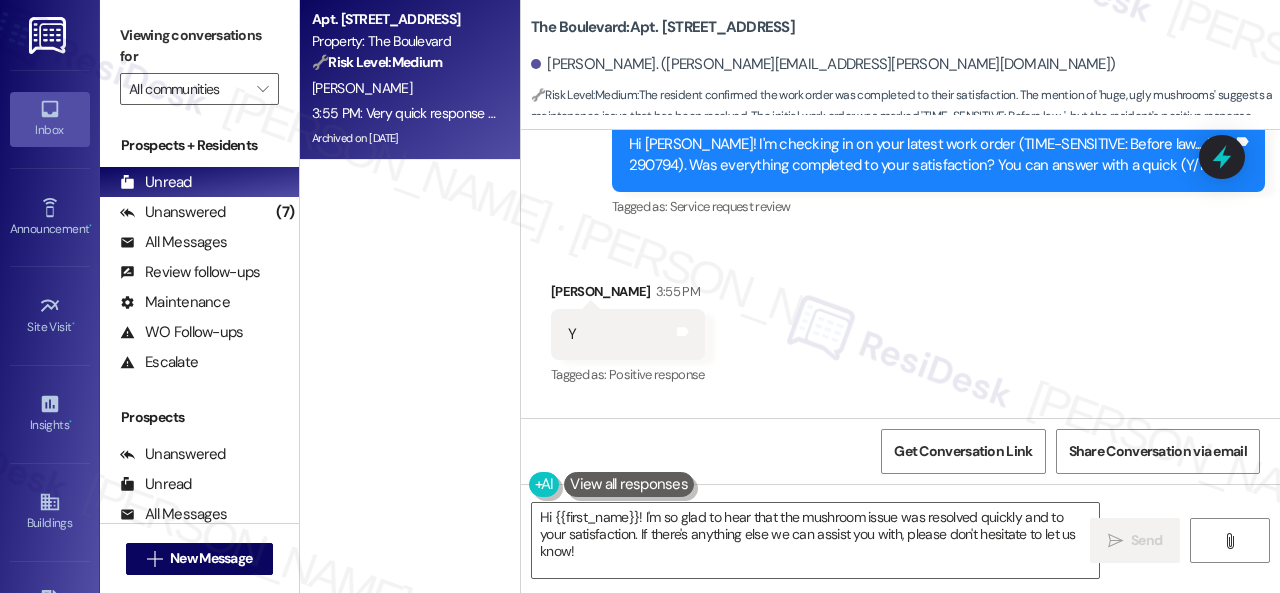 scroll, scrollTop: 41160, scrollLeft: 0, axis: vertical 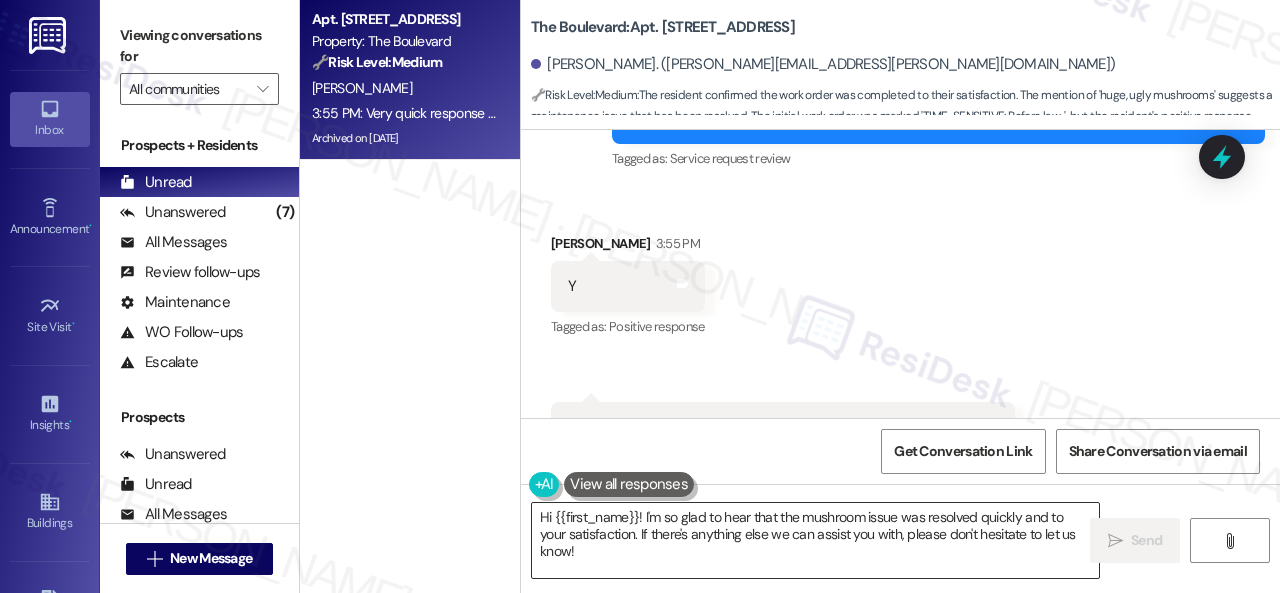 click on "Hi {{first_name}}! I'm so glad to hear that the mushroom issue was resolved quickly and to your satisfaction. If there's anything else we can assist you with, please don't hesitate to let us know!" at bounding box center [815, 540] 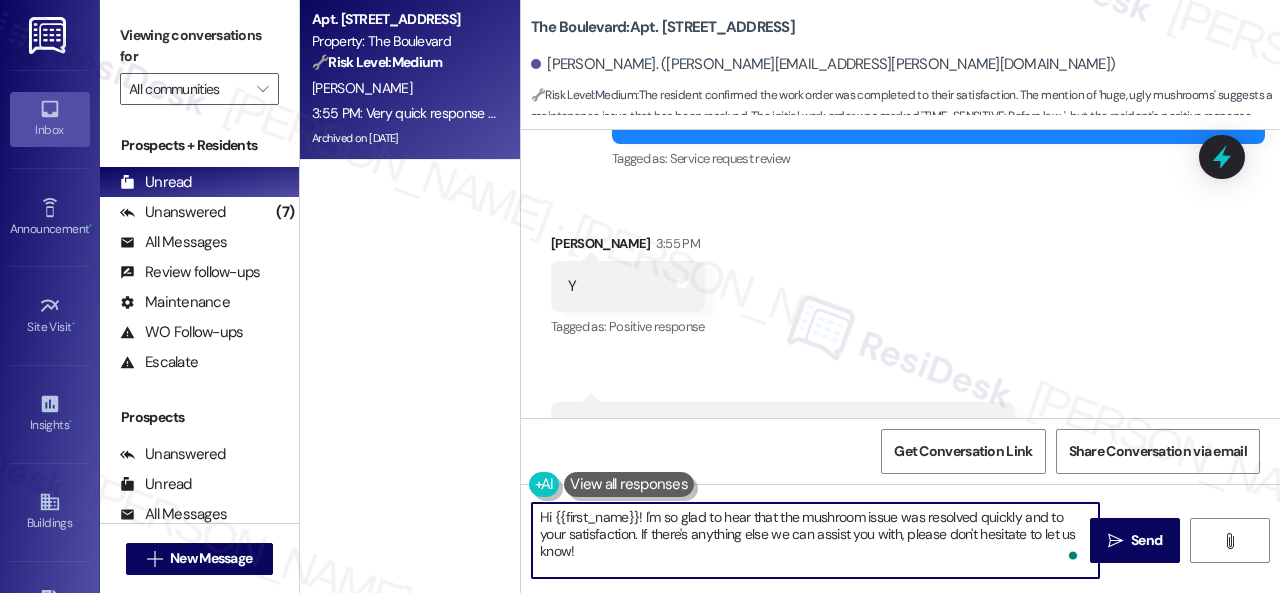 paste on "Glad everything’s all set! If {{property}} met your expectations, just reply with “Yes.” If not, no problem — we’d love to hear your feedback so we can keep improving. Thank you" 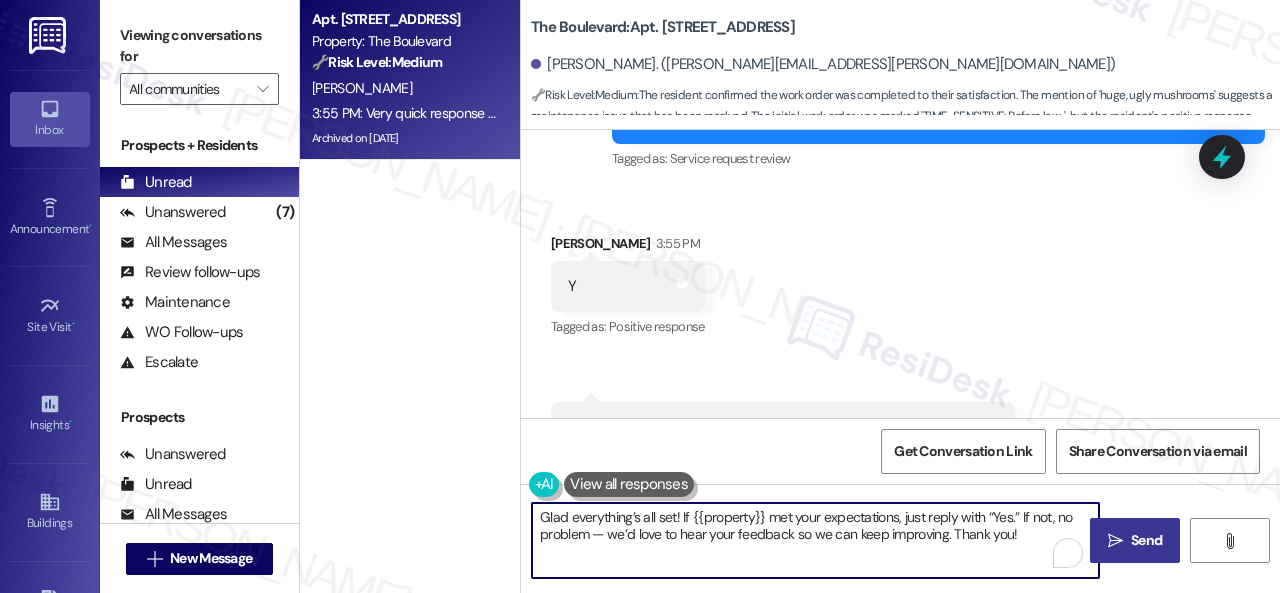 type on "Glad everything’s all set! If {{property}} met your expectations, just reply with “Yes.” If not, no problem — we’d love to hear your feedback so we can keep improving. Thank you!" 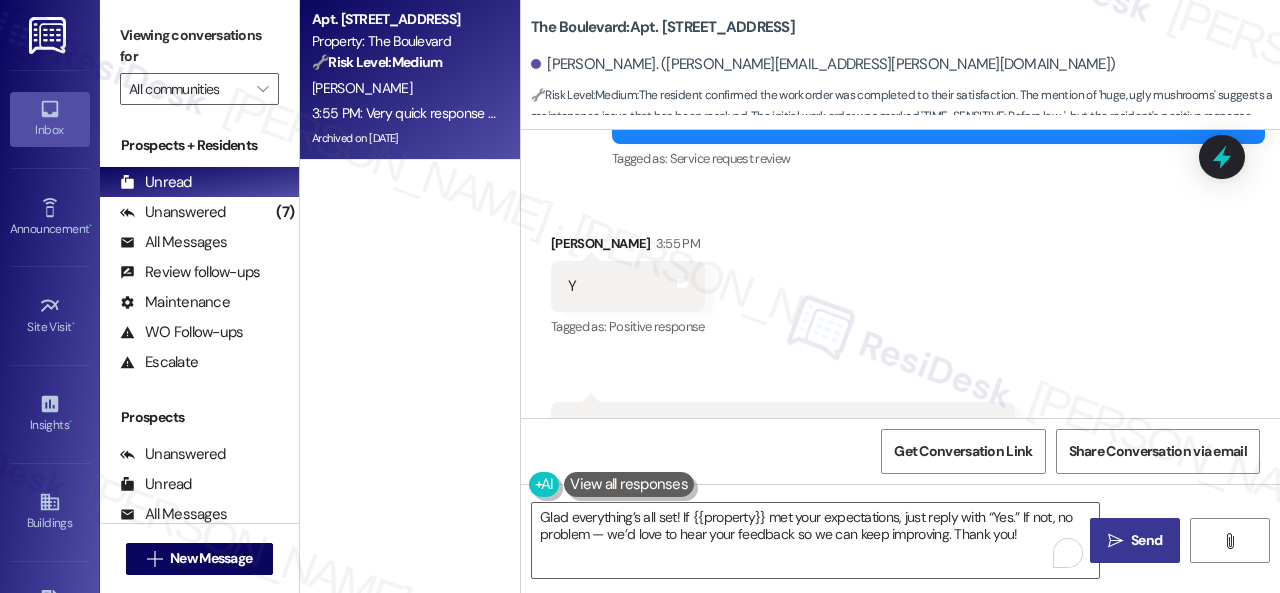 click on "Send" at bounding box center (1146, 540) 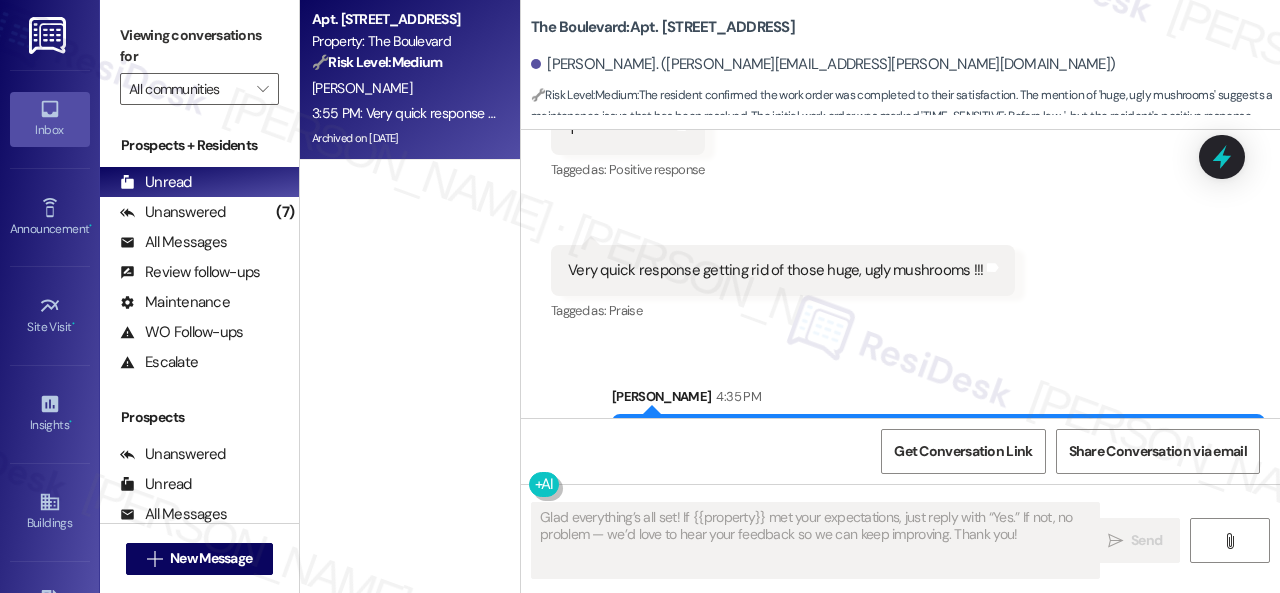 scroll, scrollTop: 41320, scrollLeft: 0, axis: vertical 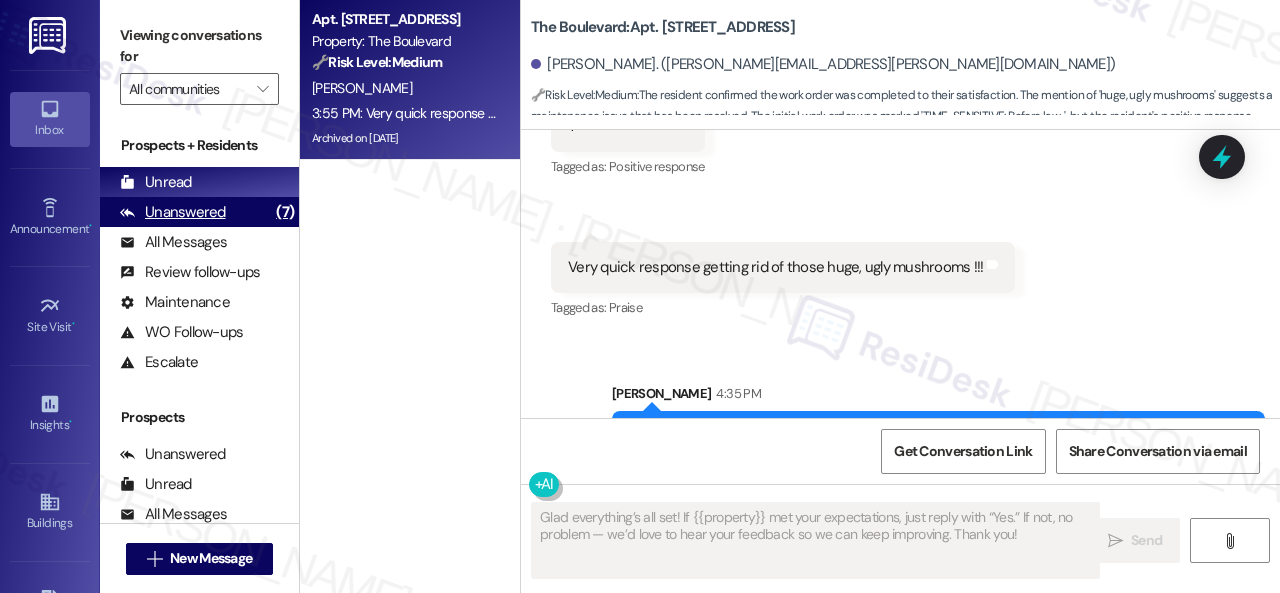 click on "Unanswered" at bounding box center (173, 212) 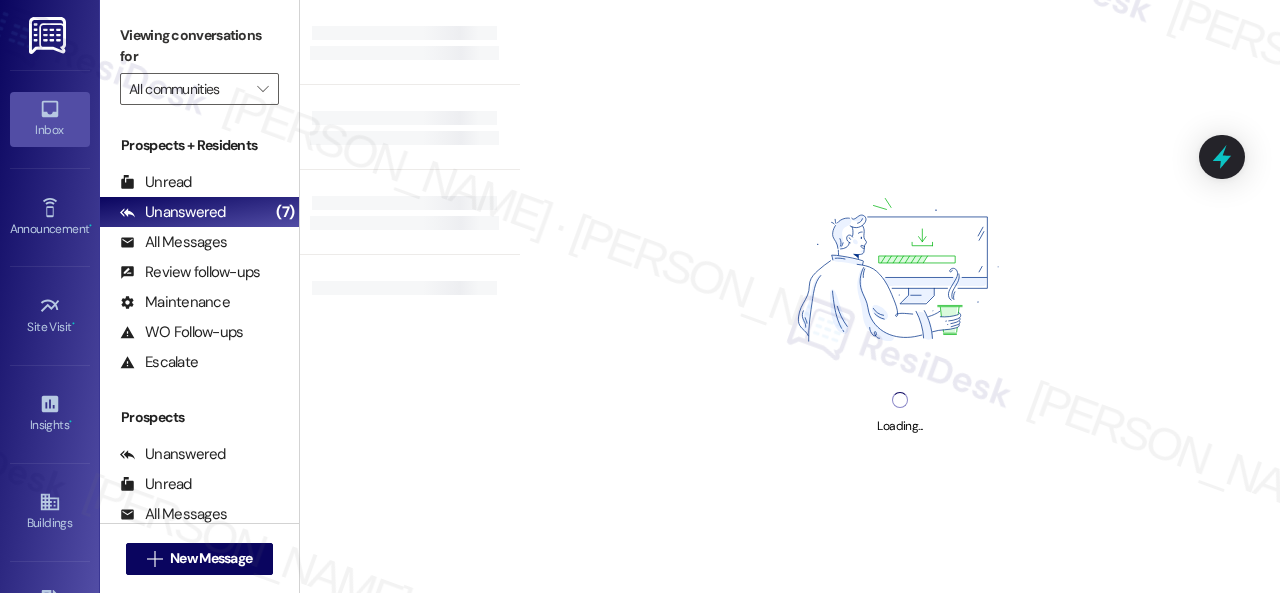 scroll, scrollTop: 0, scrollLeft: 0, axis: both 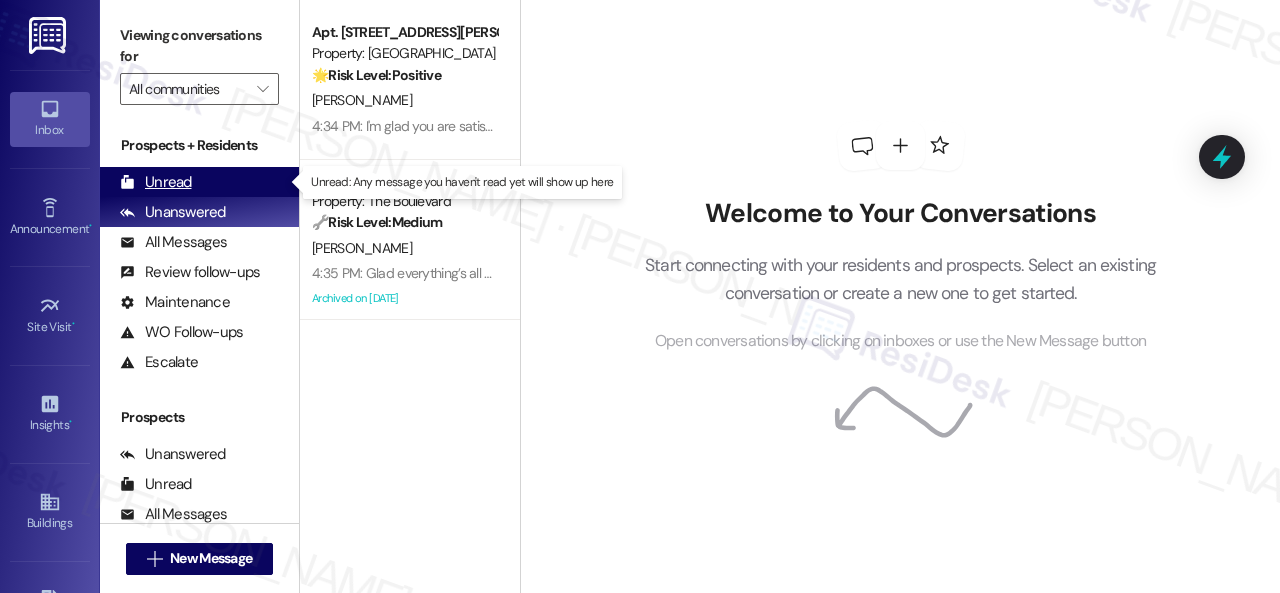 click on "Unread" at bounding box center [156, 182] 